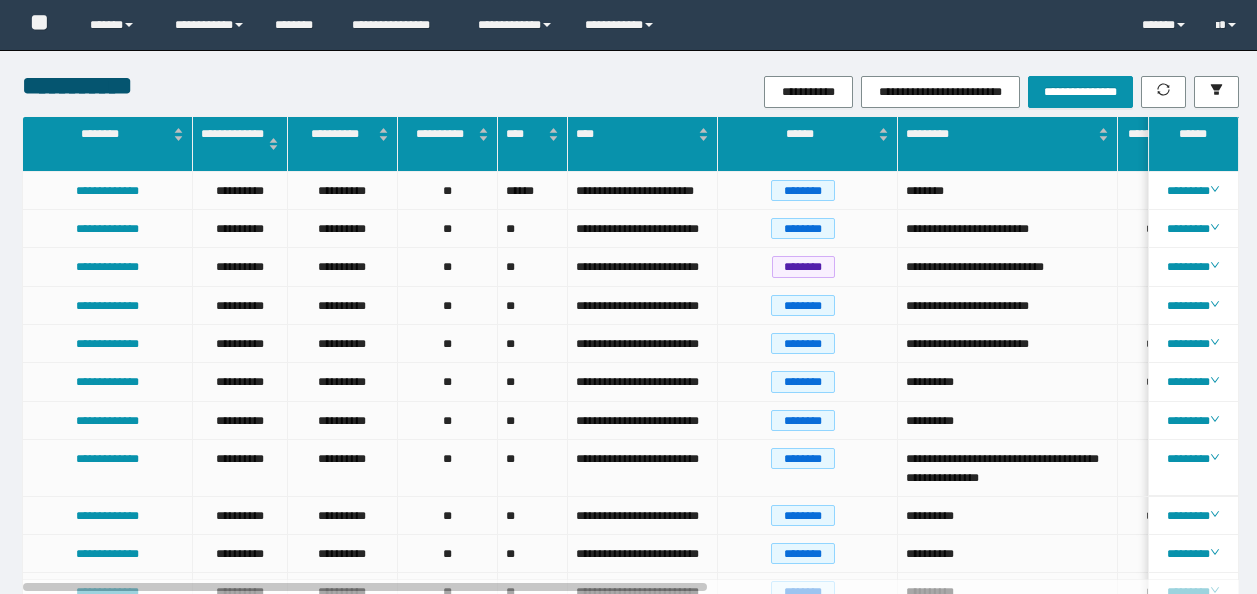 scroll, scrollTop: 0, scrollLeft: 0, axis: both 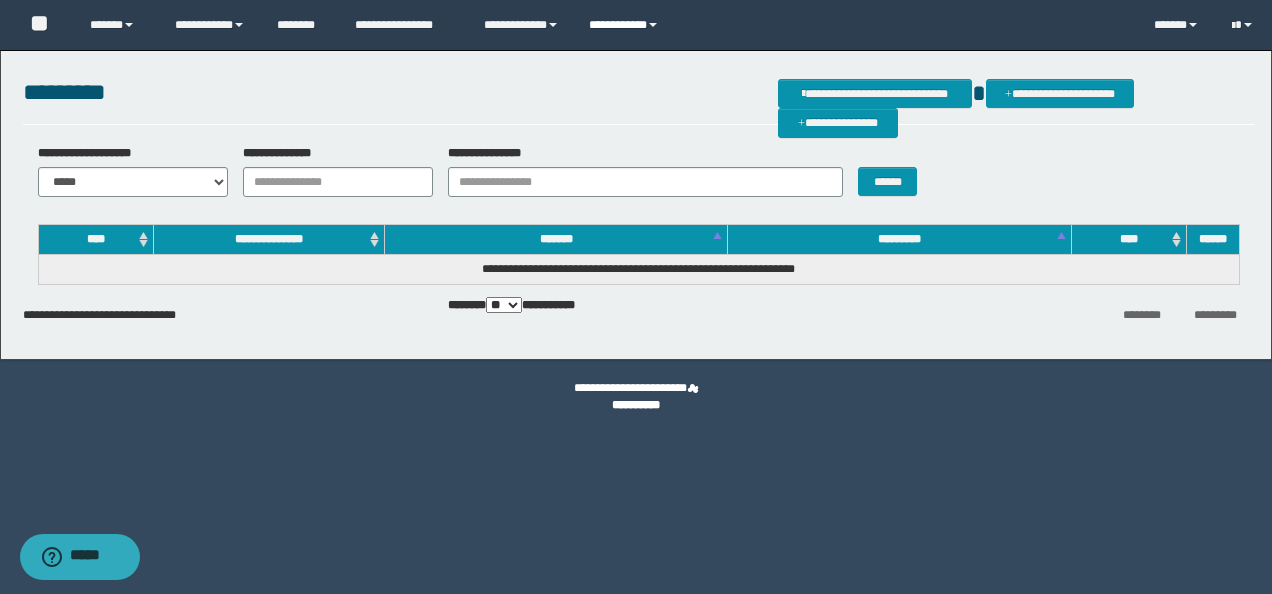 click on "**********" at bounding box center [626, 25] 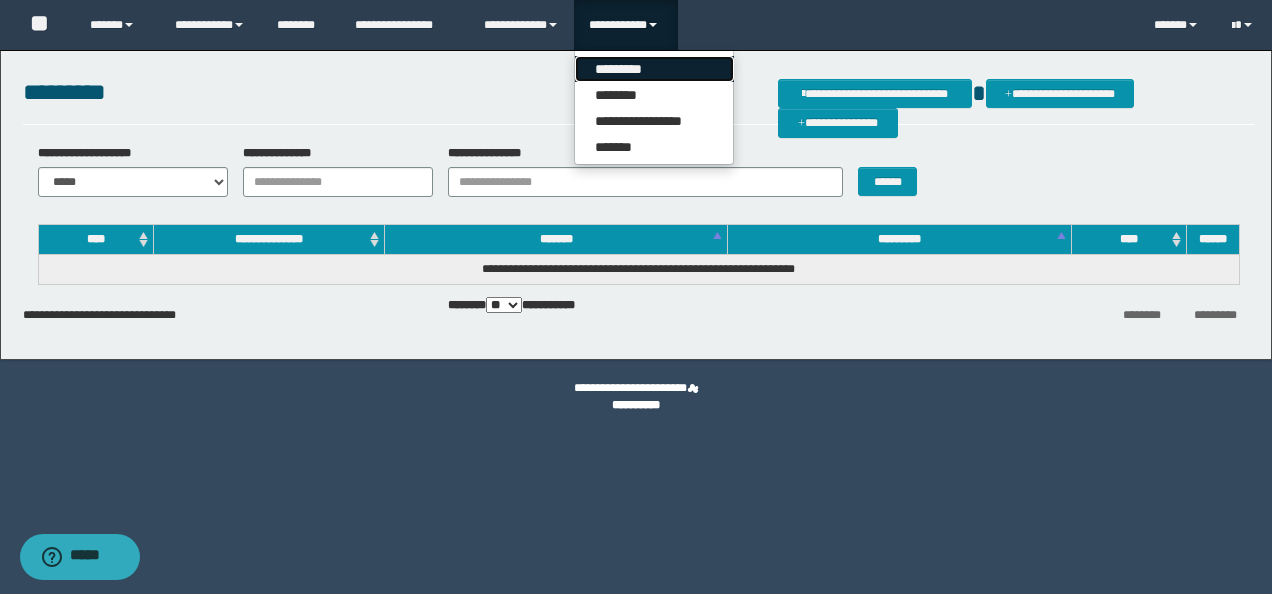 click on "*********" at bounding box center [654, 69] 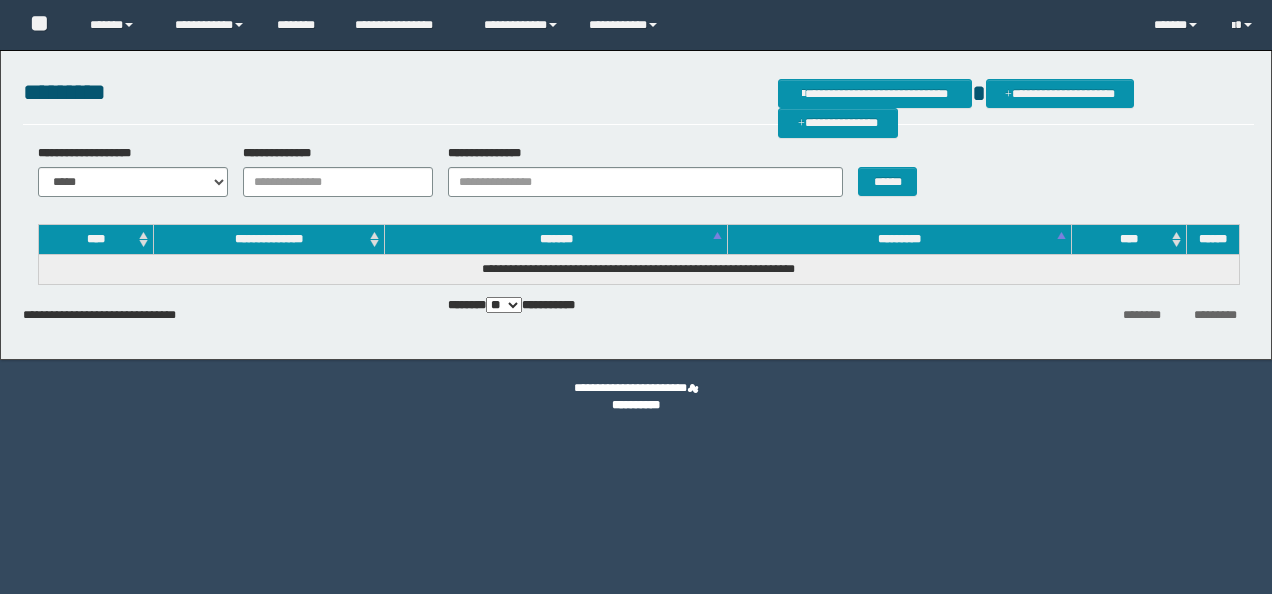 scroll, scrollTop: 0, scrollLeft: 0, axis: both 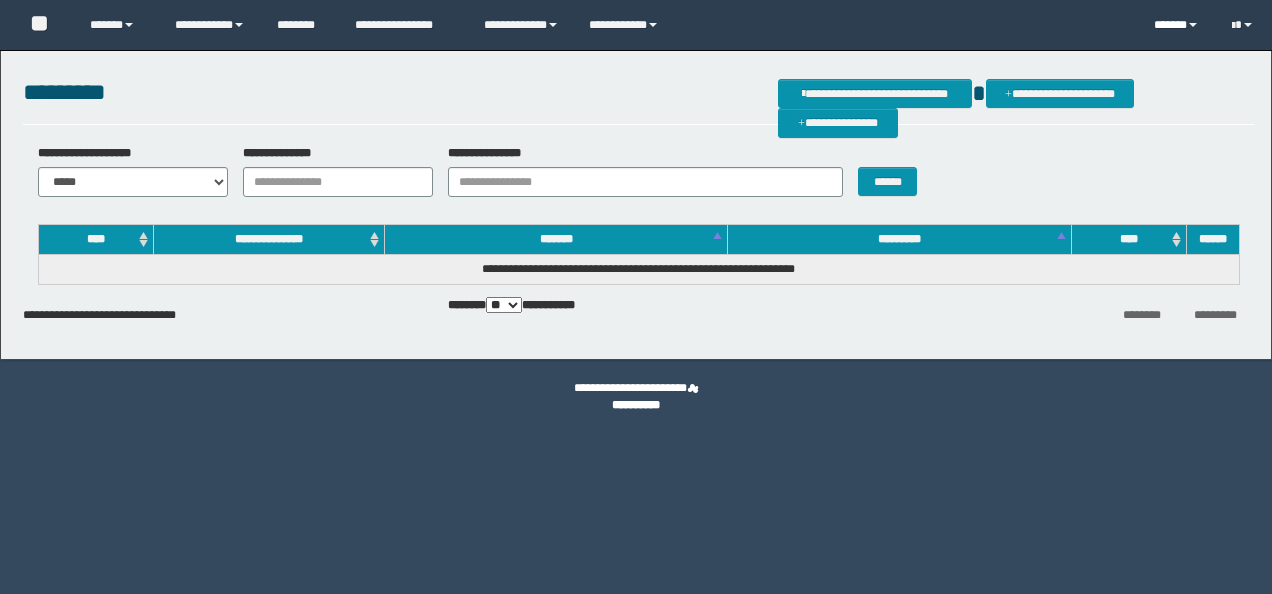 click on "******" at bounding box center (1177, 25) 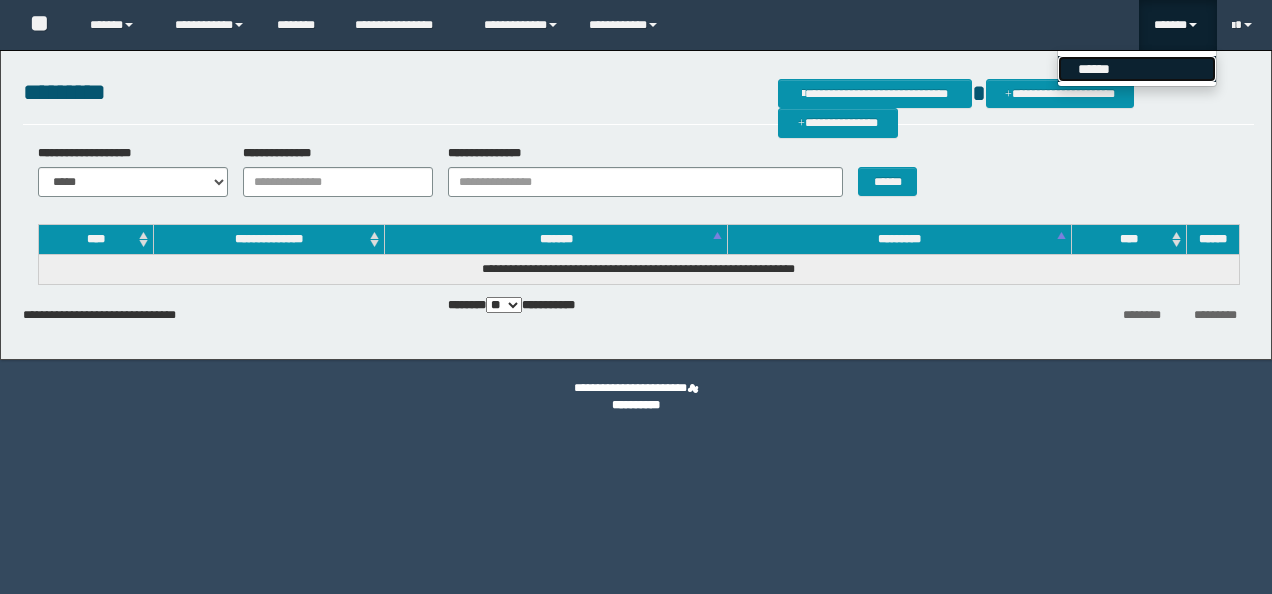 click on "******" at bounding box center [1137, 69] 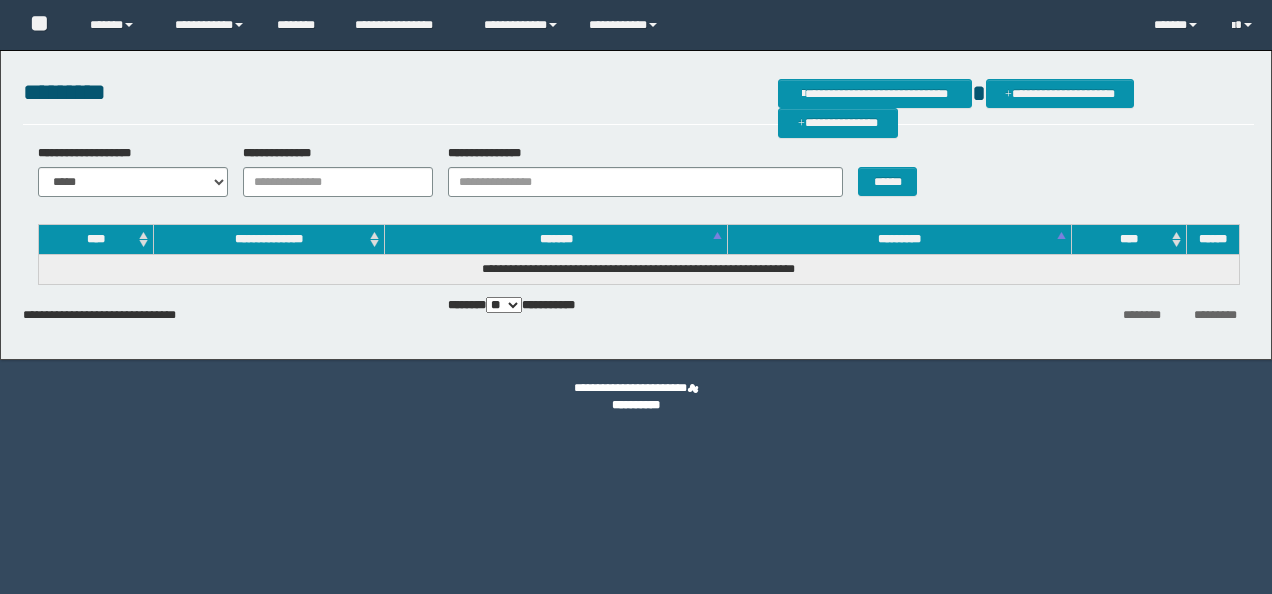 scroll, scrollTop: 0, scrollLeft: 0, axis: both 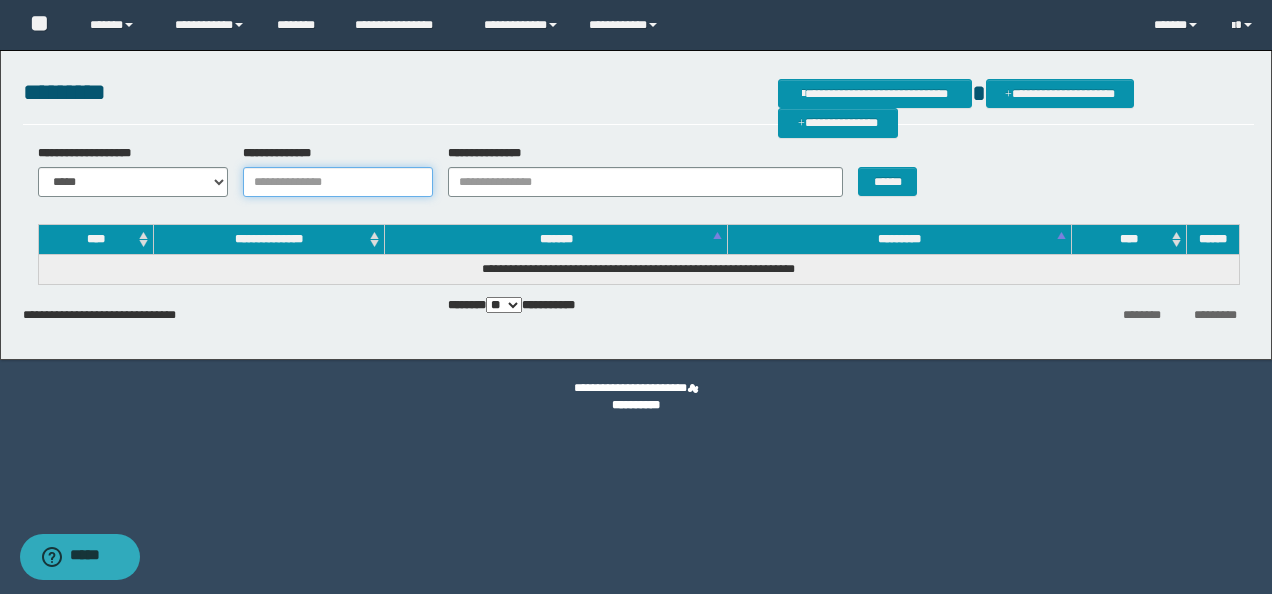 click on "**********" at bounding box center [338, 182] 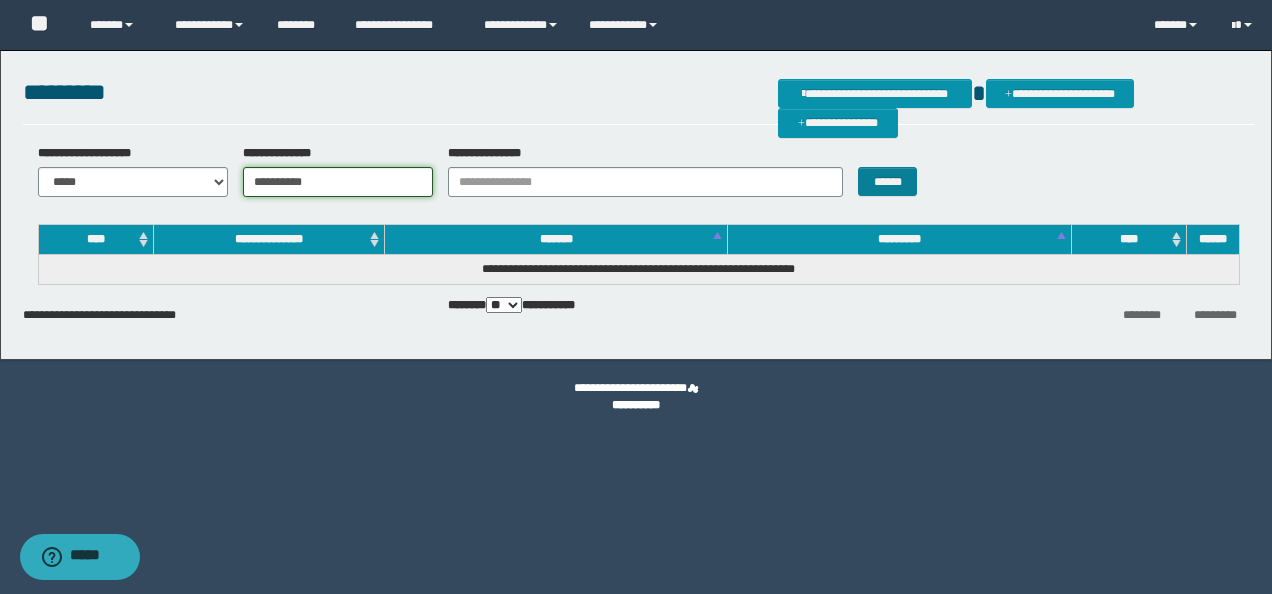 type on "**********" 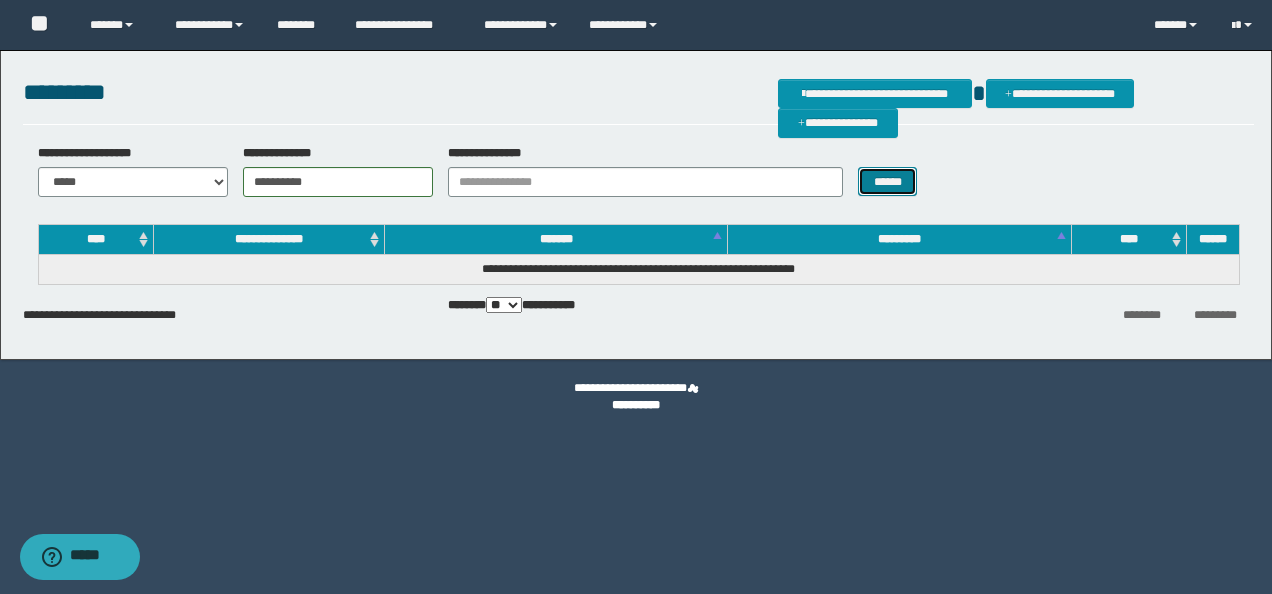 click on "******" at bounding box center [887, 181] 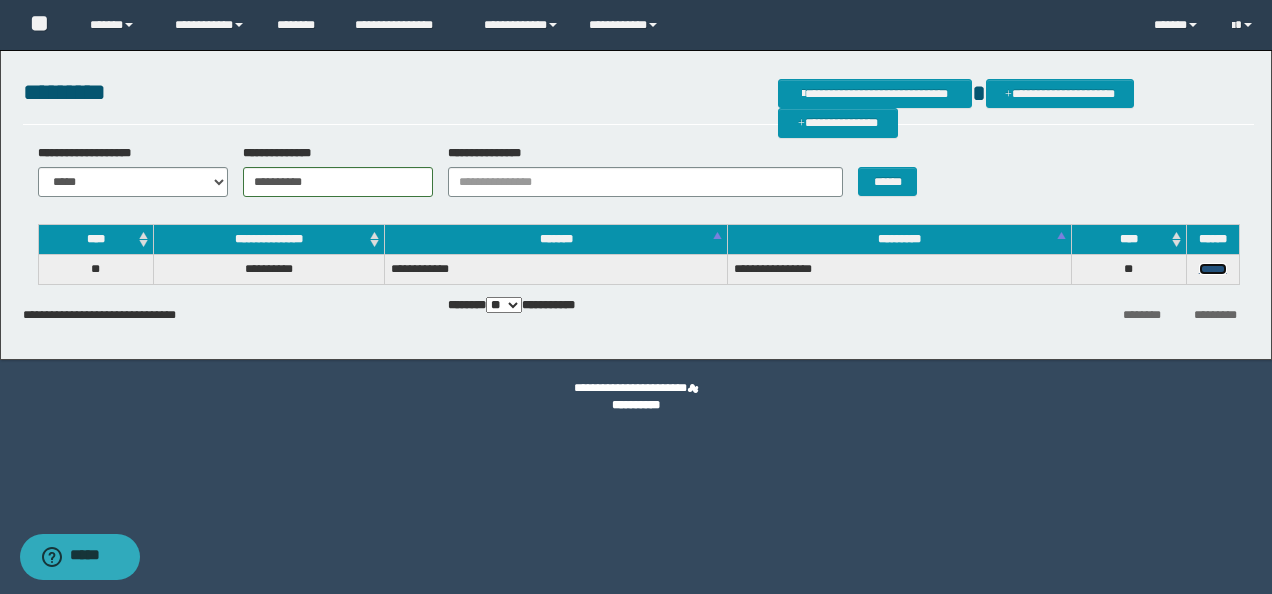 click on "******" at bounding box center (1213, 269) 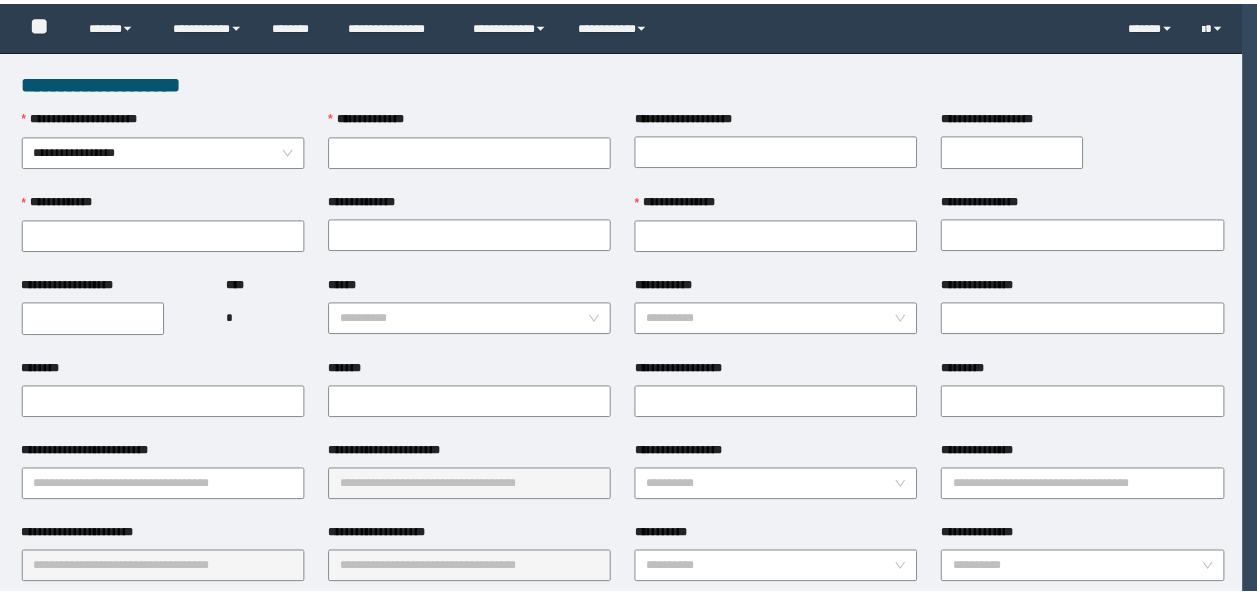 scroll, scrollTop: 0, scrollLeft: 0, axis: both 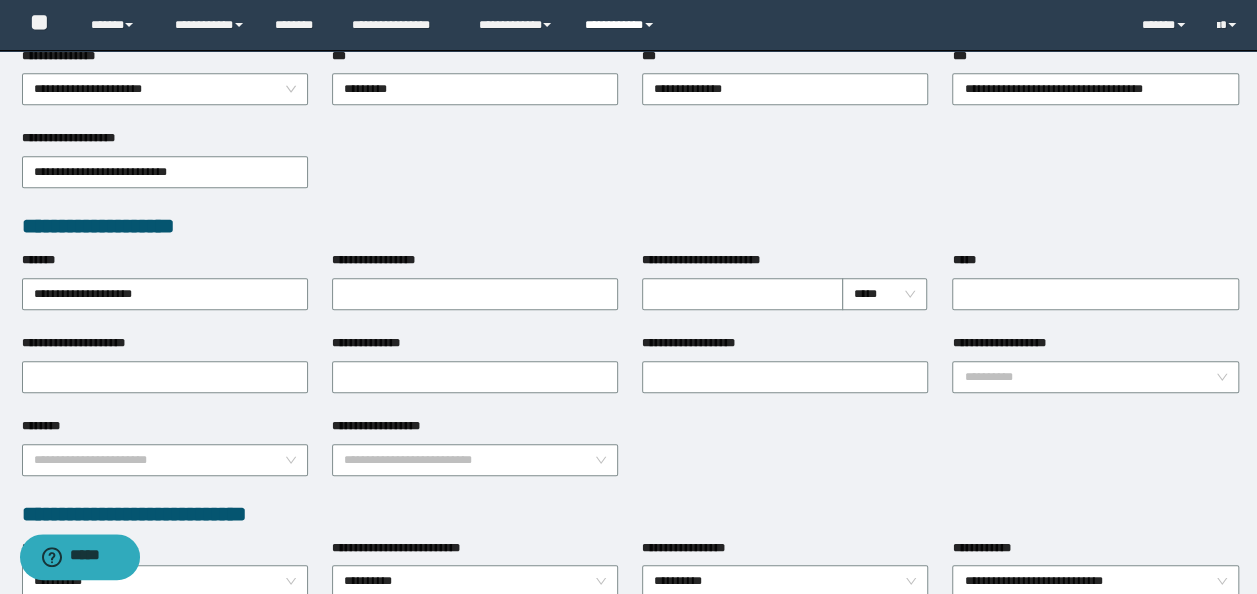 click on "**********" at bounding box center [622, 25] 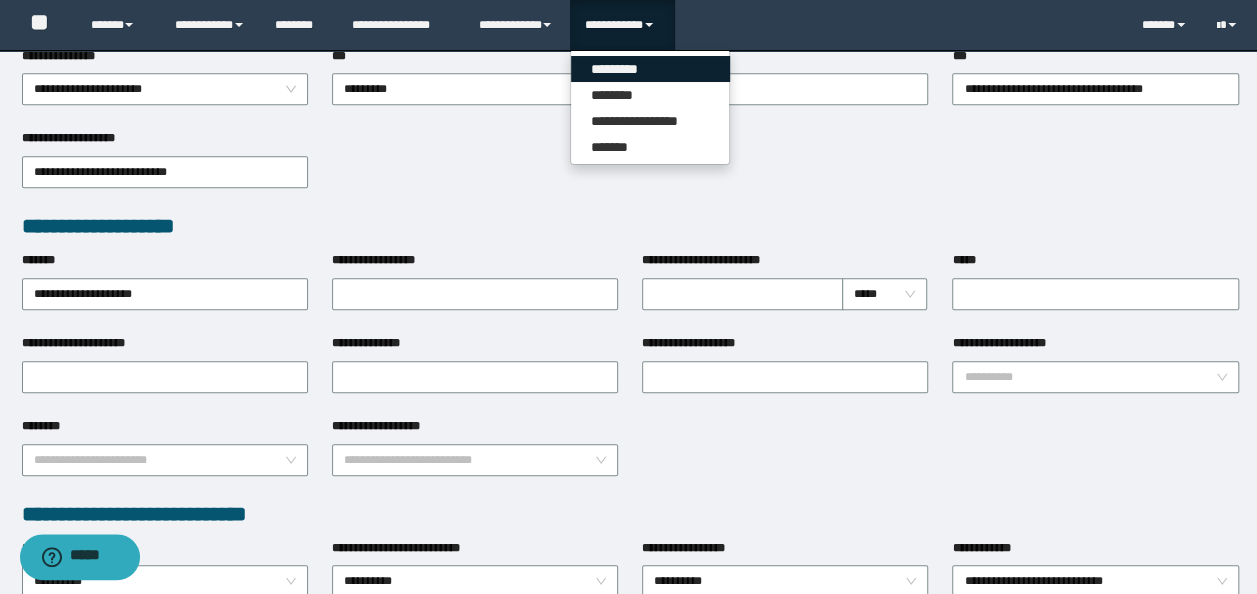 click on "*********" at bounding box center [650, 69] 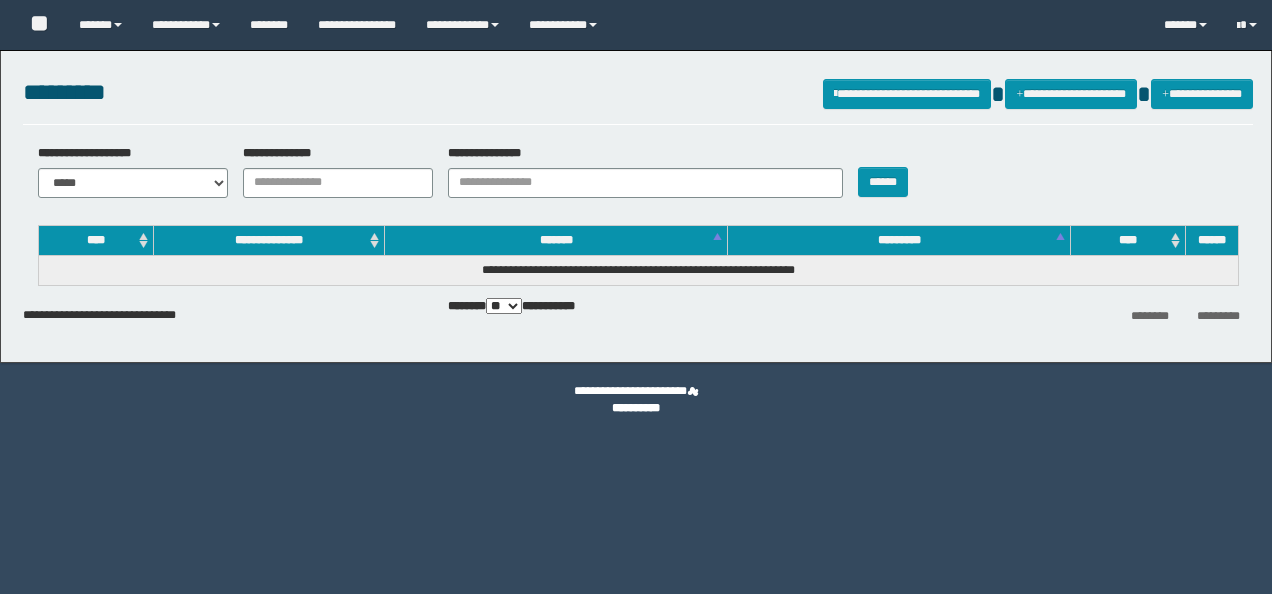 scroll, scrollTop: 0, scrollLeft: 0, axis: both 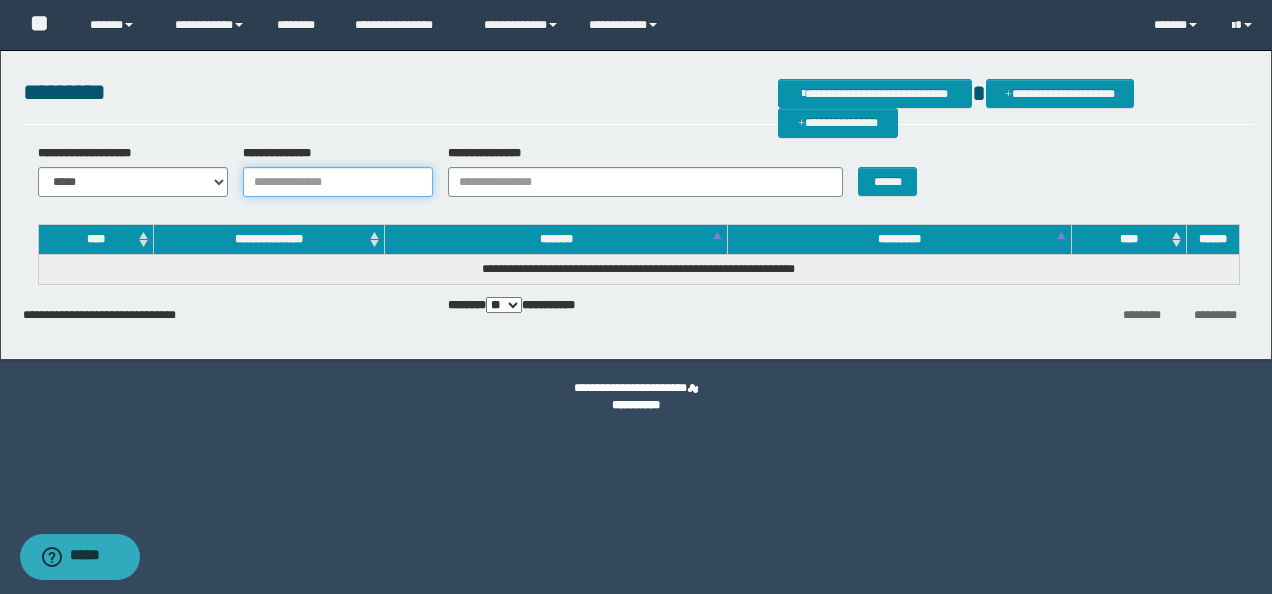 click on "**********" at bounding box center (338, 182) 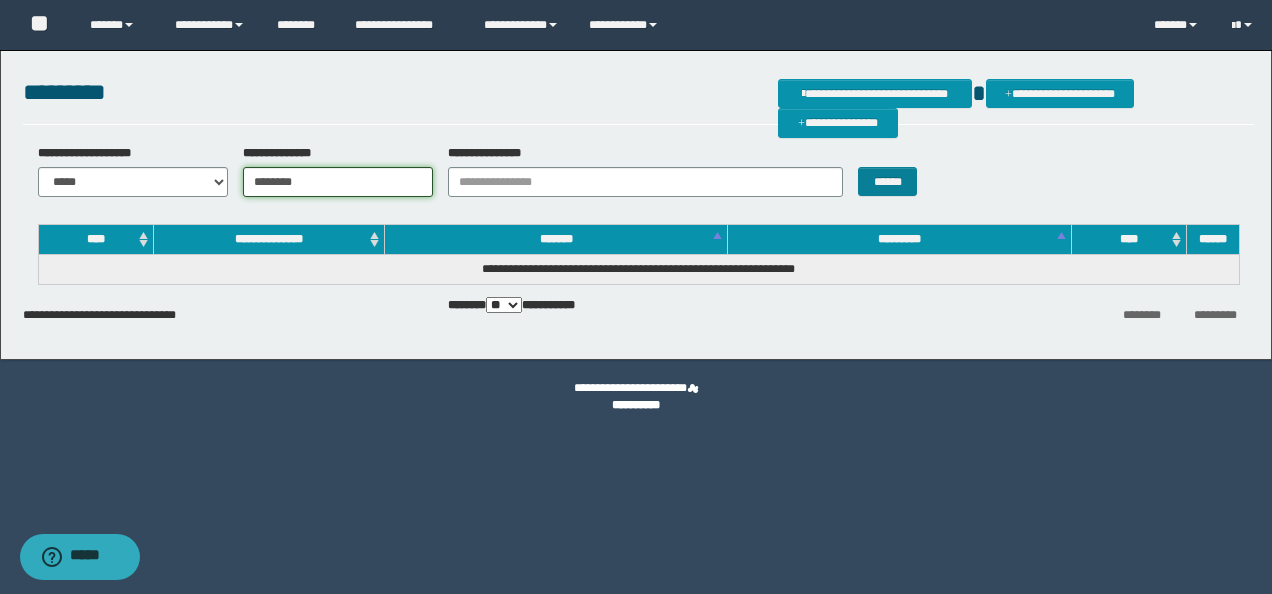 type on "********" 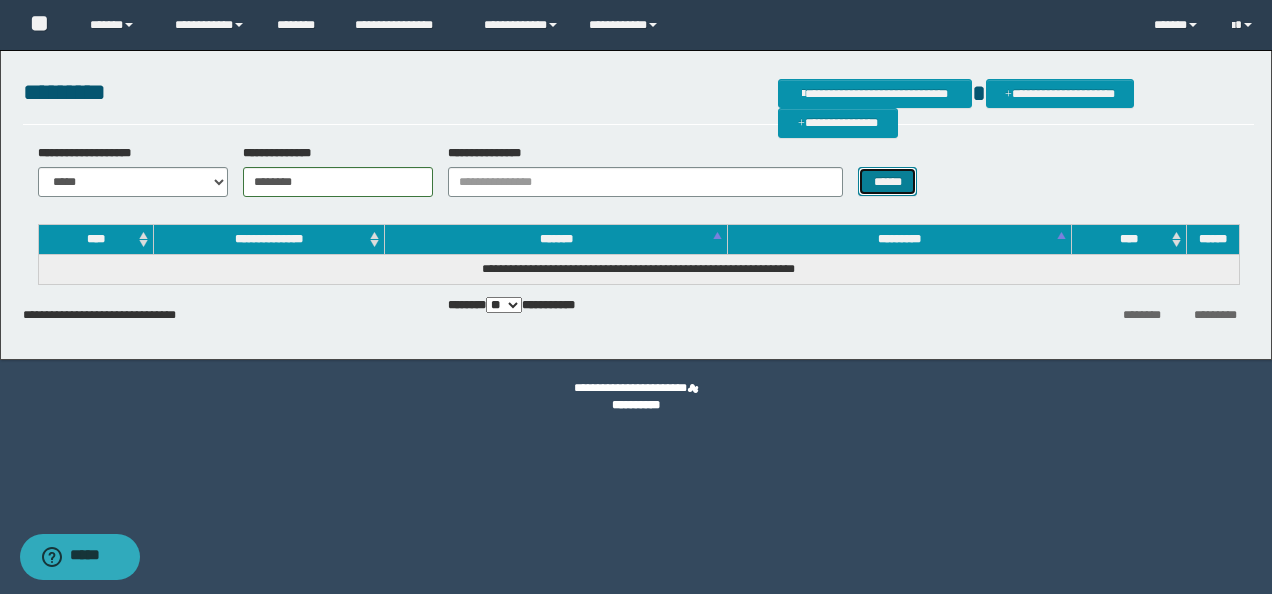 click on "******" at bounding box center [887, 181] 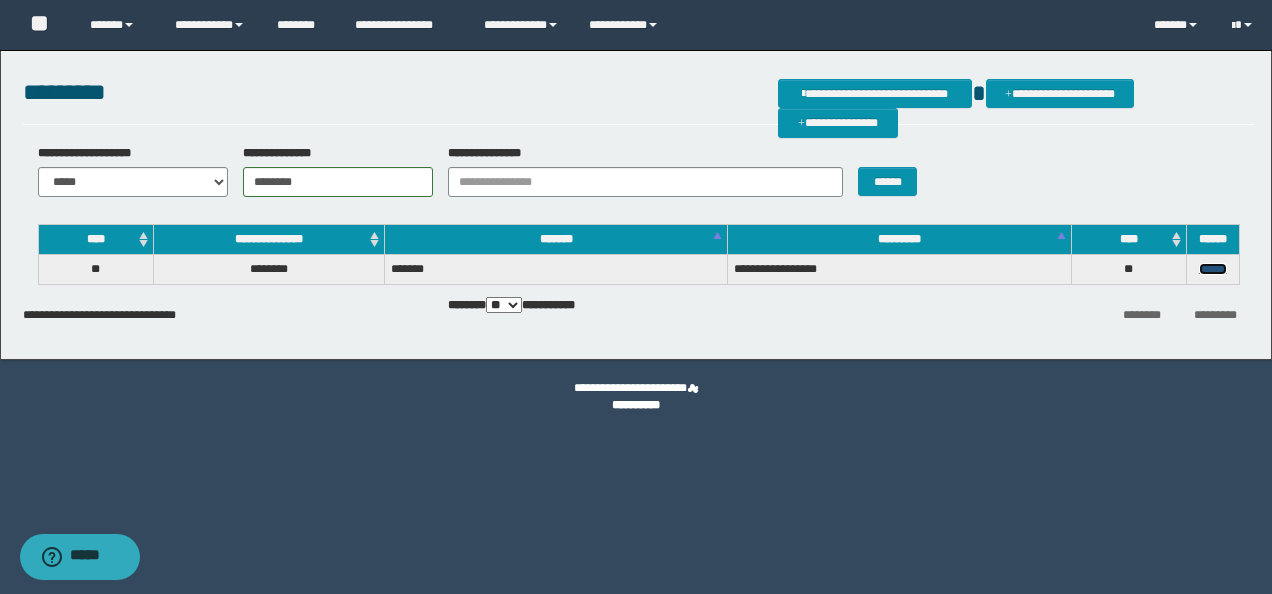 click on "******" at bounding box center (1213, 269) 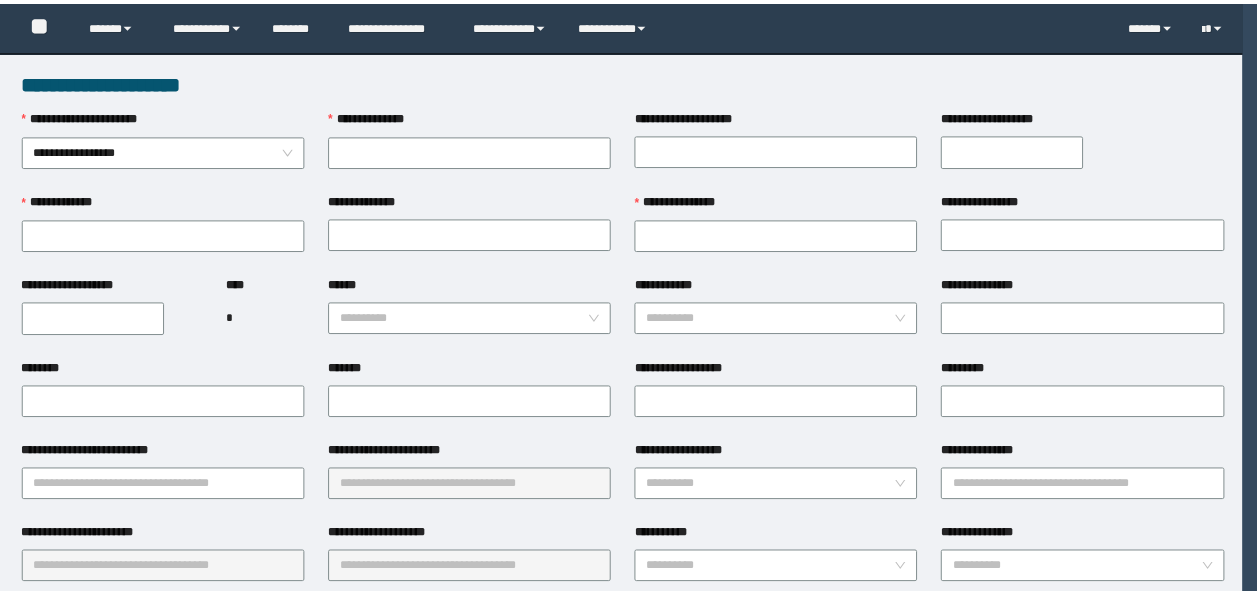 scroll, scrollTop: 0, scrollLeft: 0, axis: both 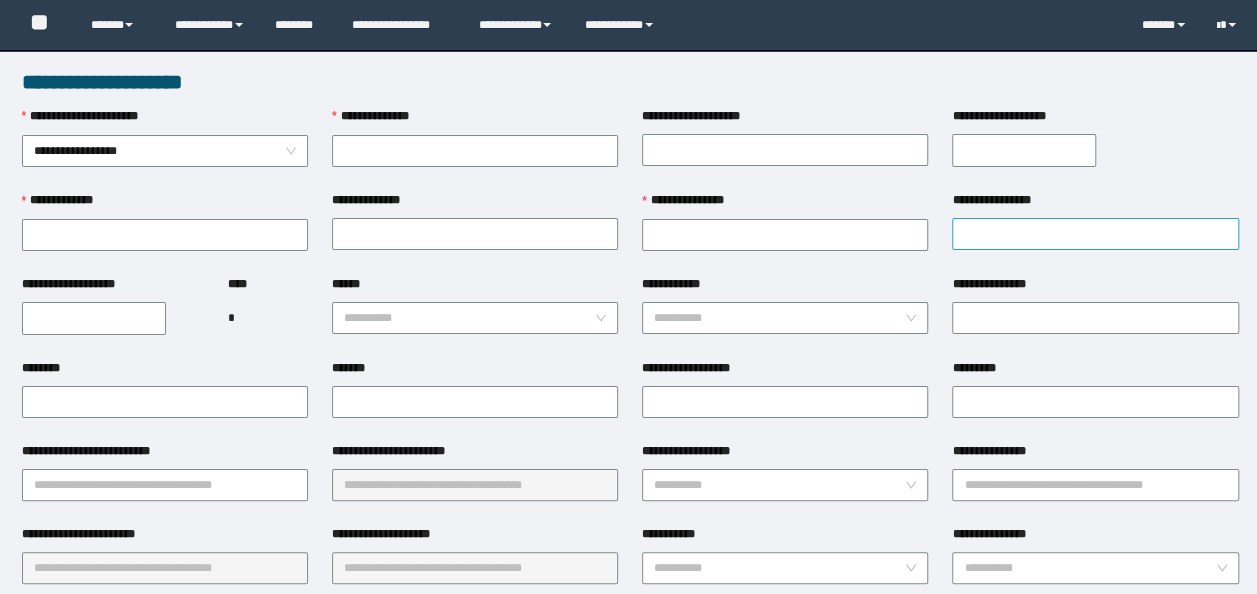 type on "********" 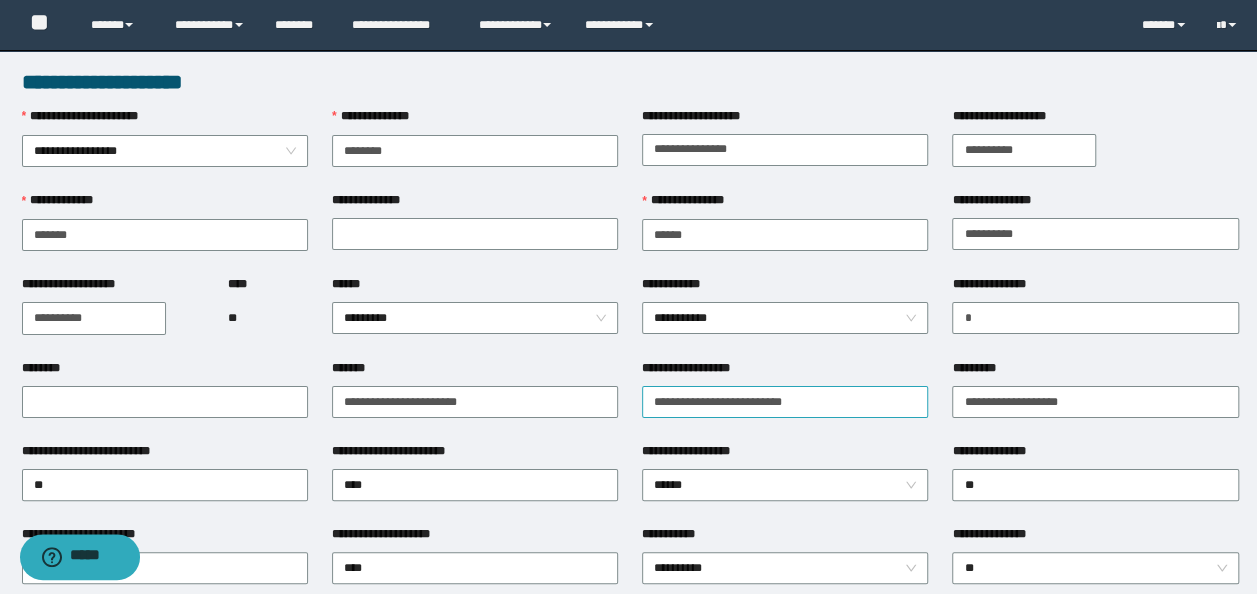 scroll, scrollTop: 0, scrollLeft: 0, axis: both 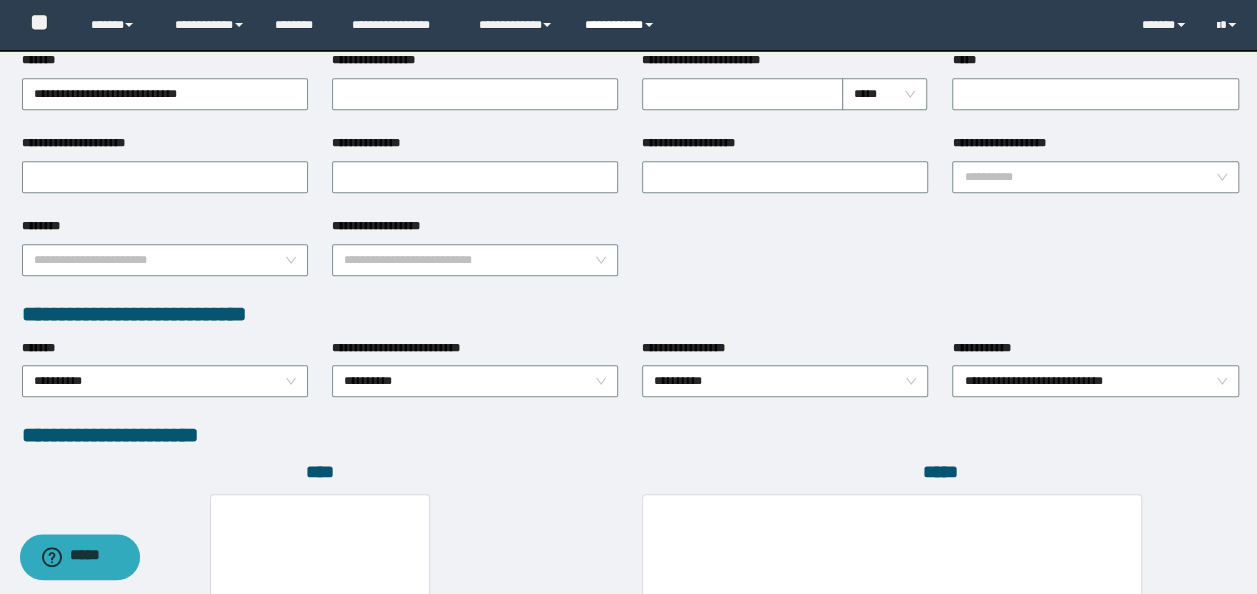 click on "**********" at bounding box center [622, 25] 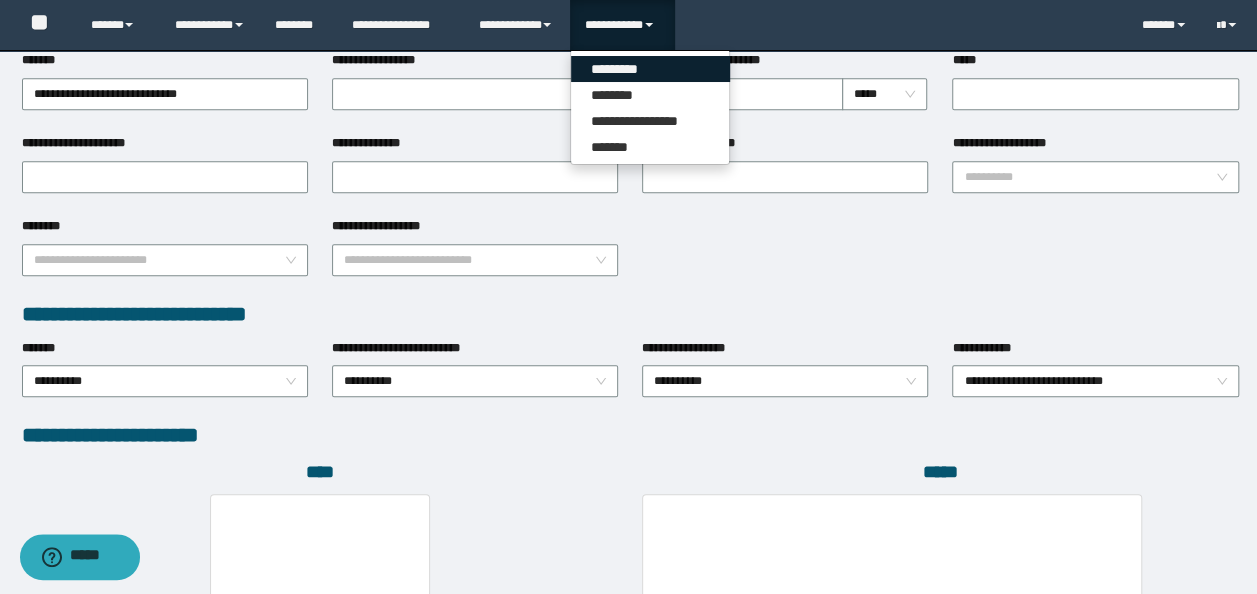 click on "*********" at bounding box center [650, 69] 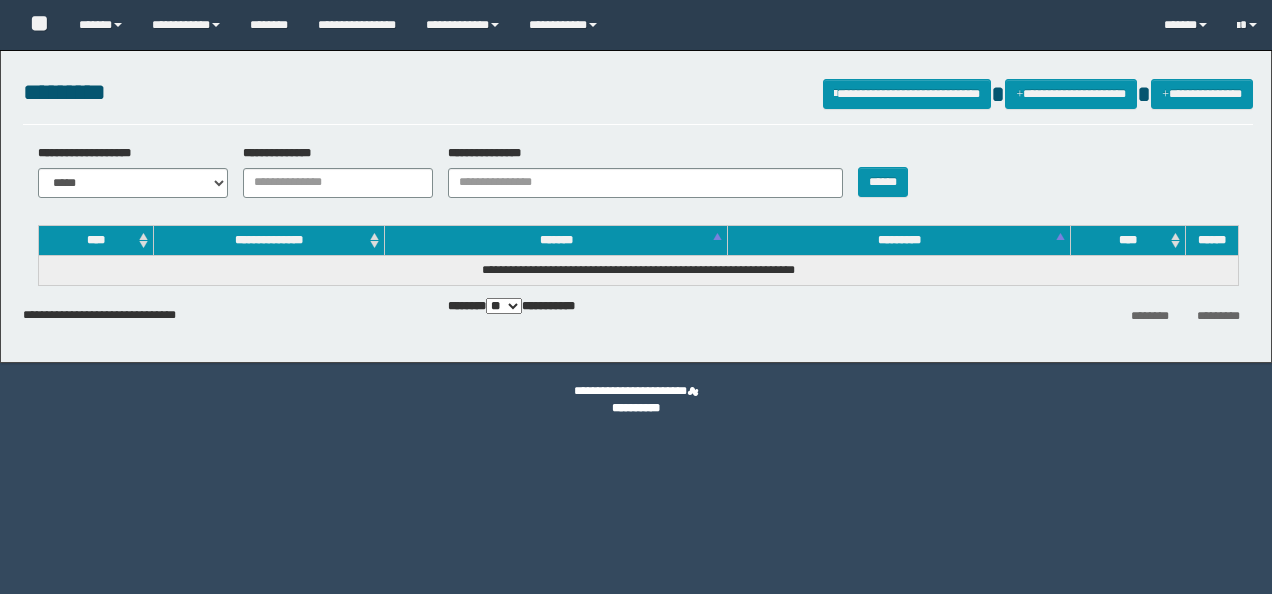 scroll, scrollTop: 0, scrollLeft: 0, axis: both 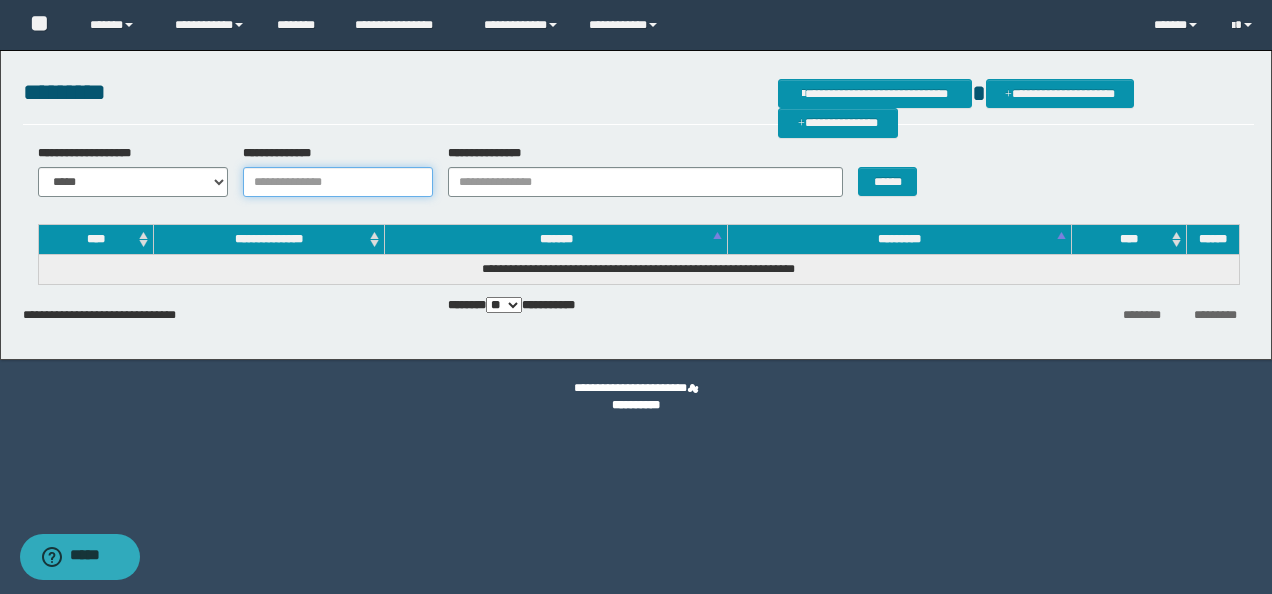 click on "**********" at bounding box center (338, 182) 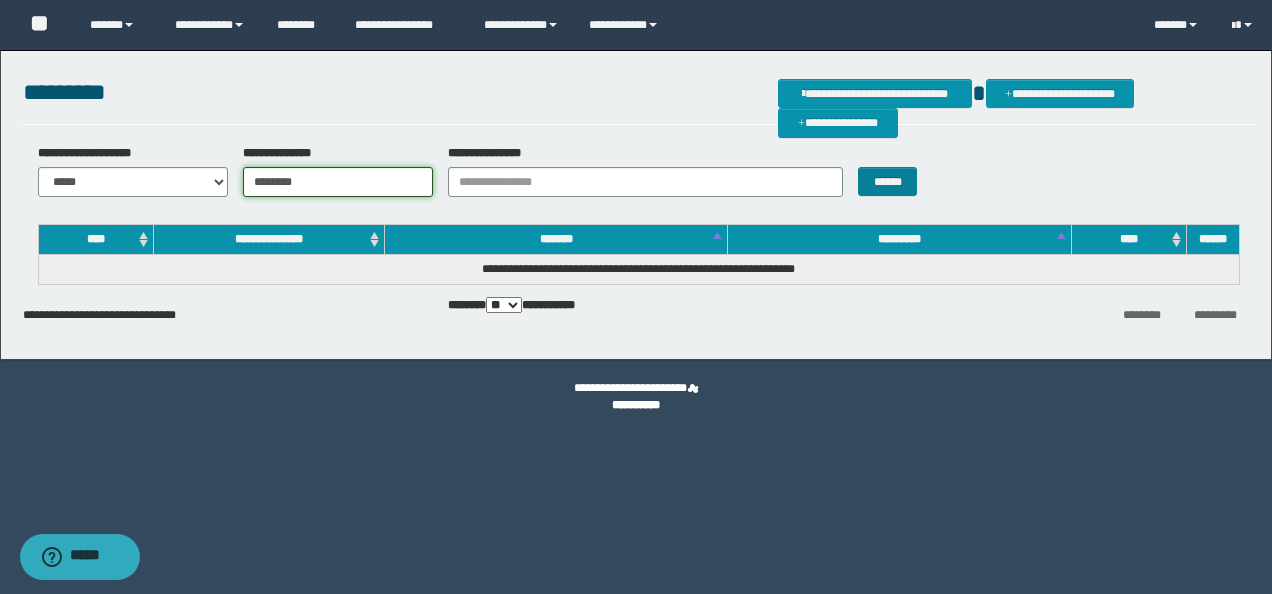 type on "********" 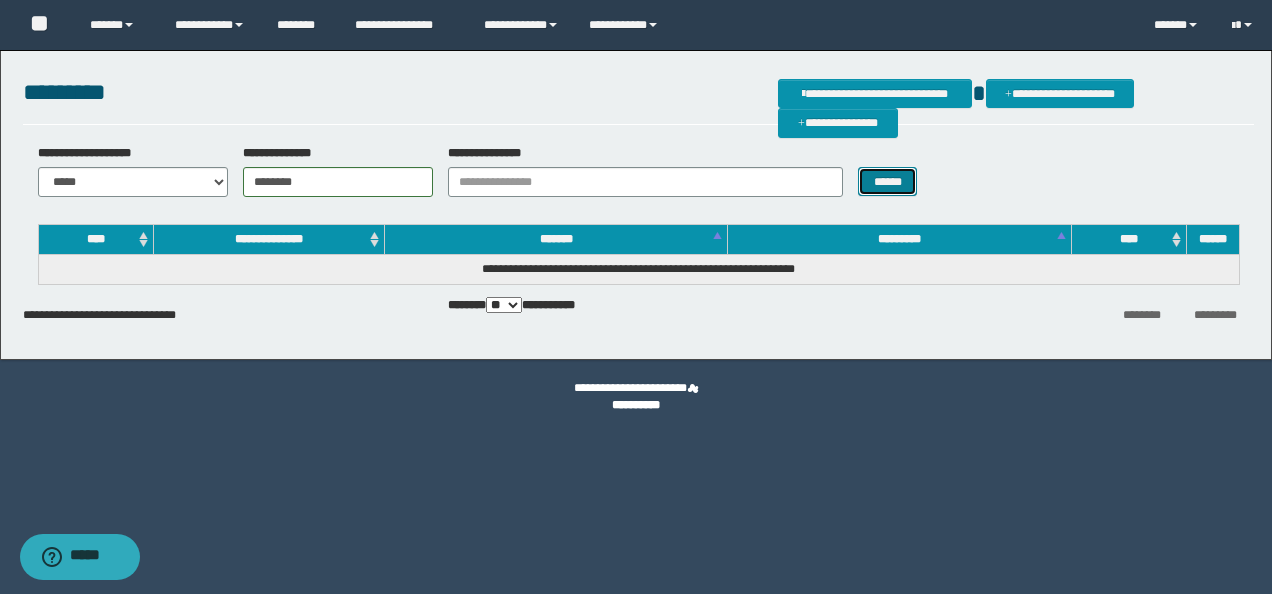click on "******" at bounding box center [887, 181] 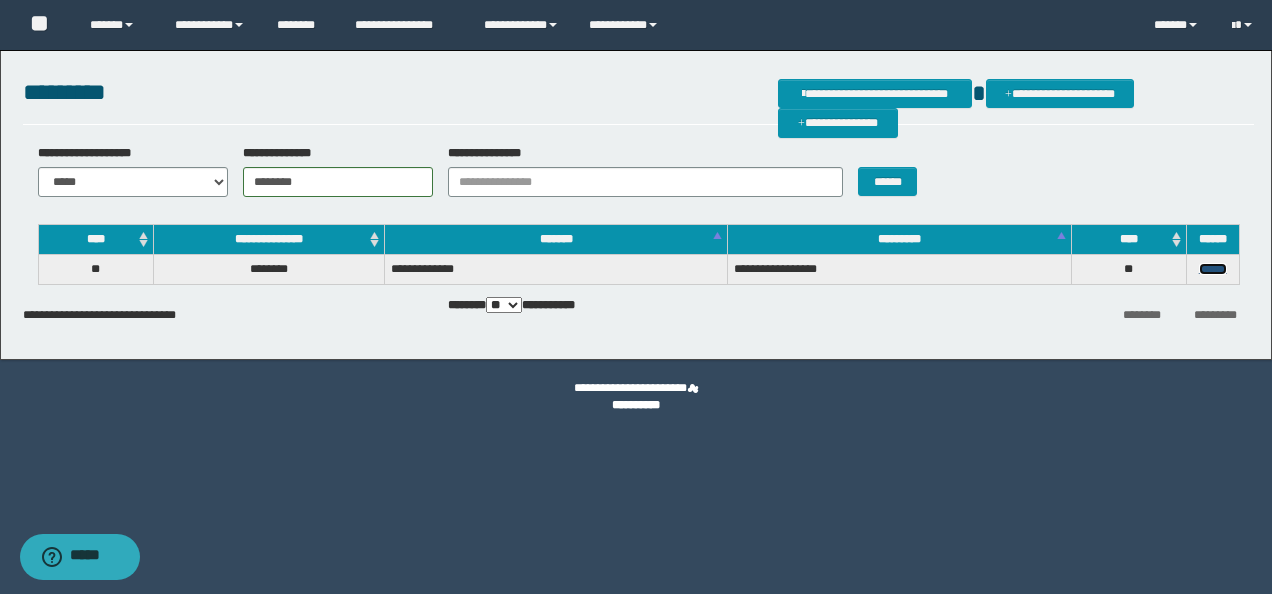 click on "******" at bounding box center [1213, 269] 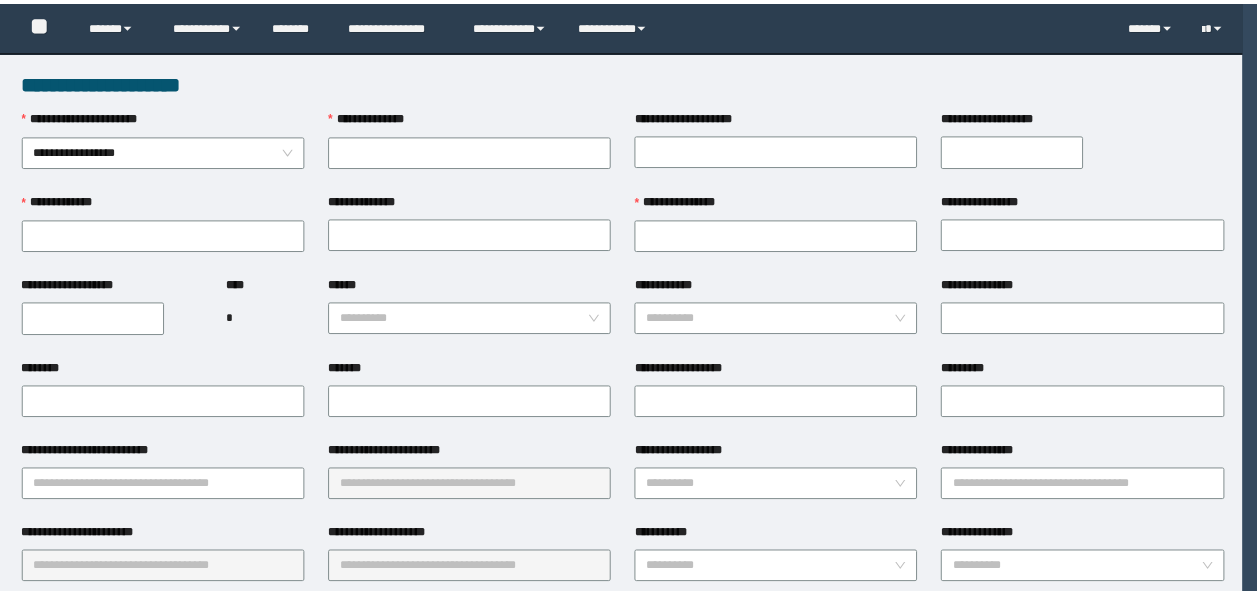 scroll, scrollTop: 0, scrollLeft: 0, axis: both 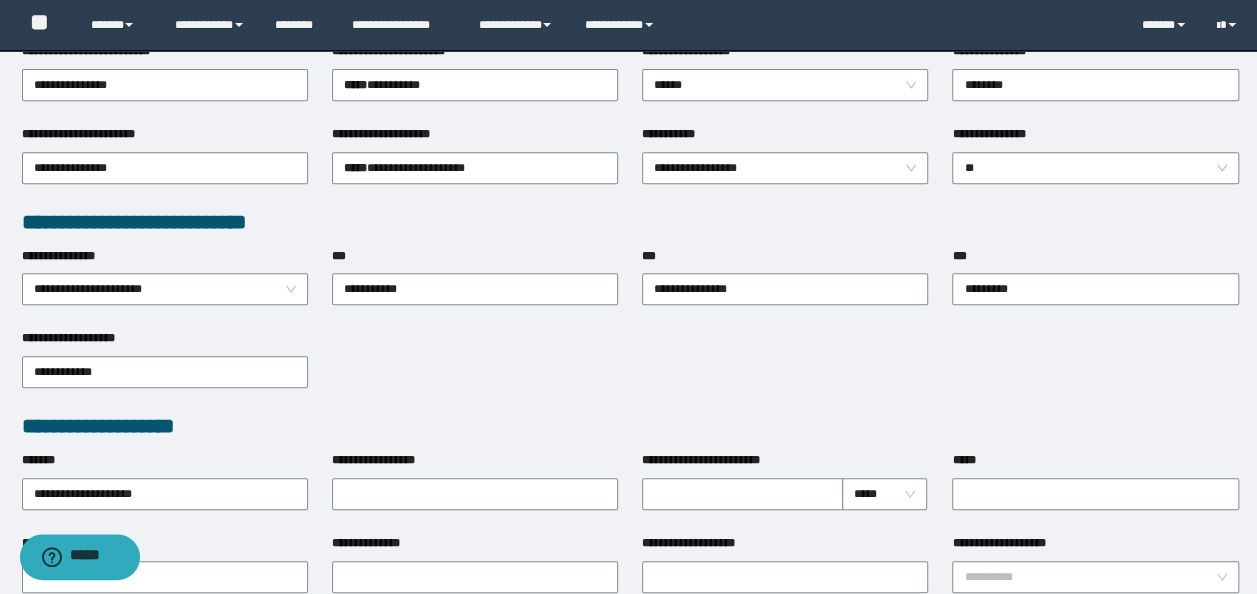 type on "********" 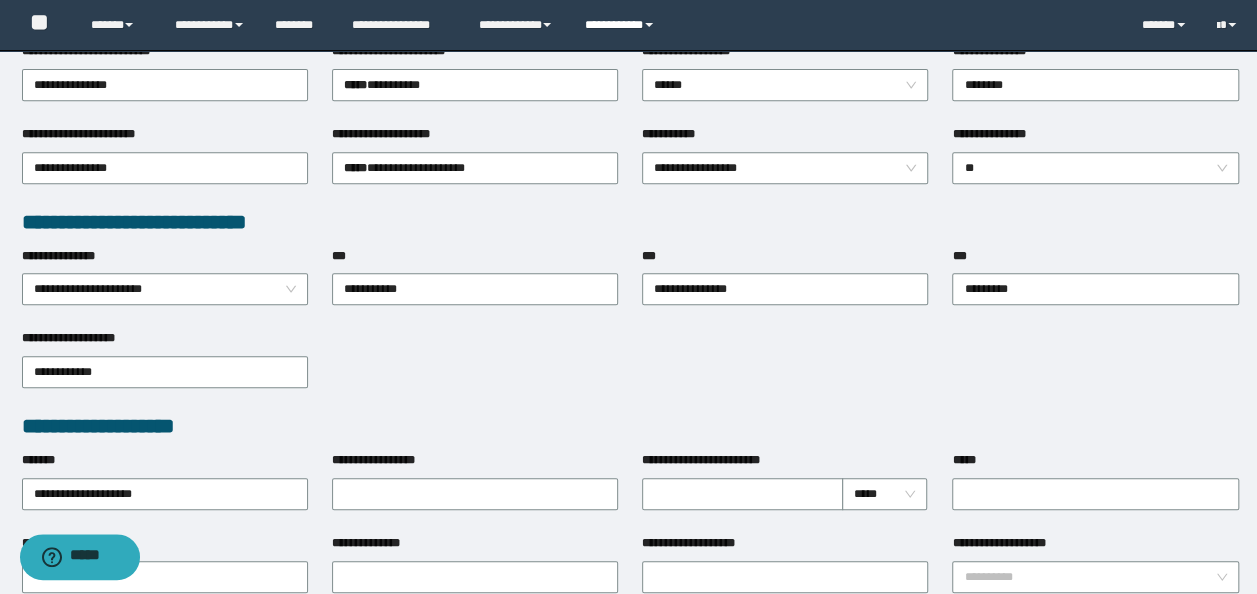 click on "**********" at bounding box center [622, 25] 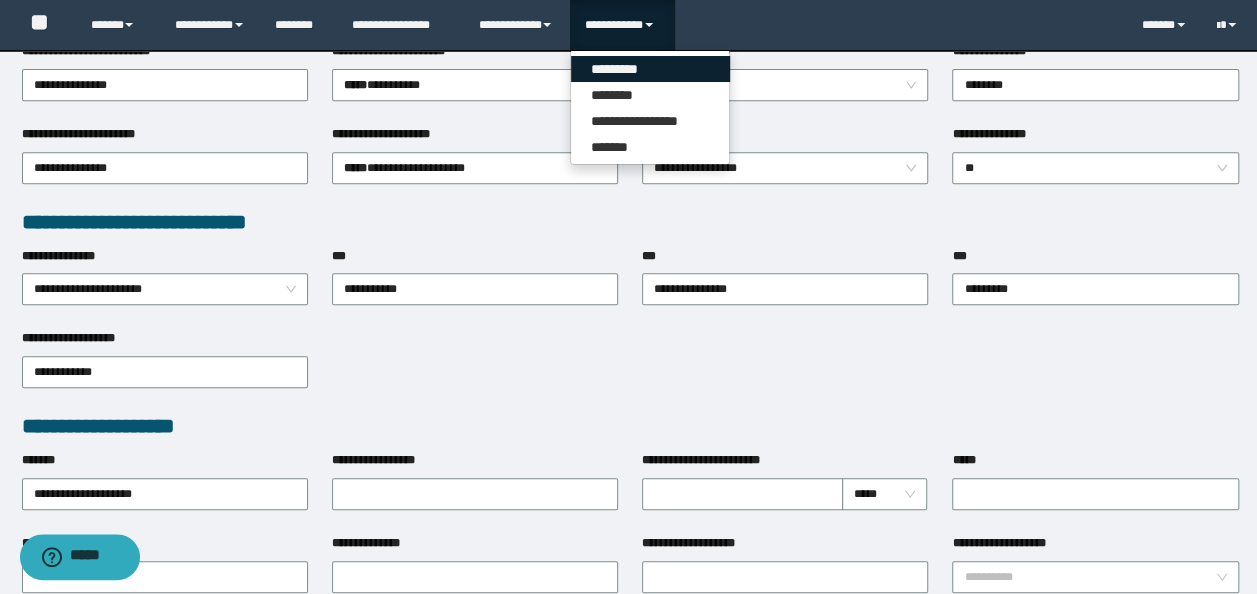click on "*********" at bounding box center (650, 69) 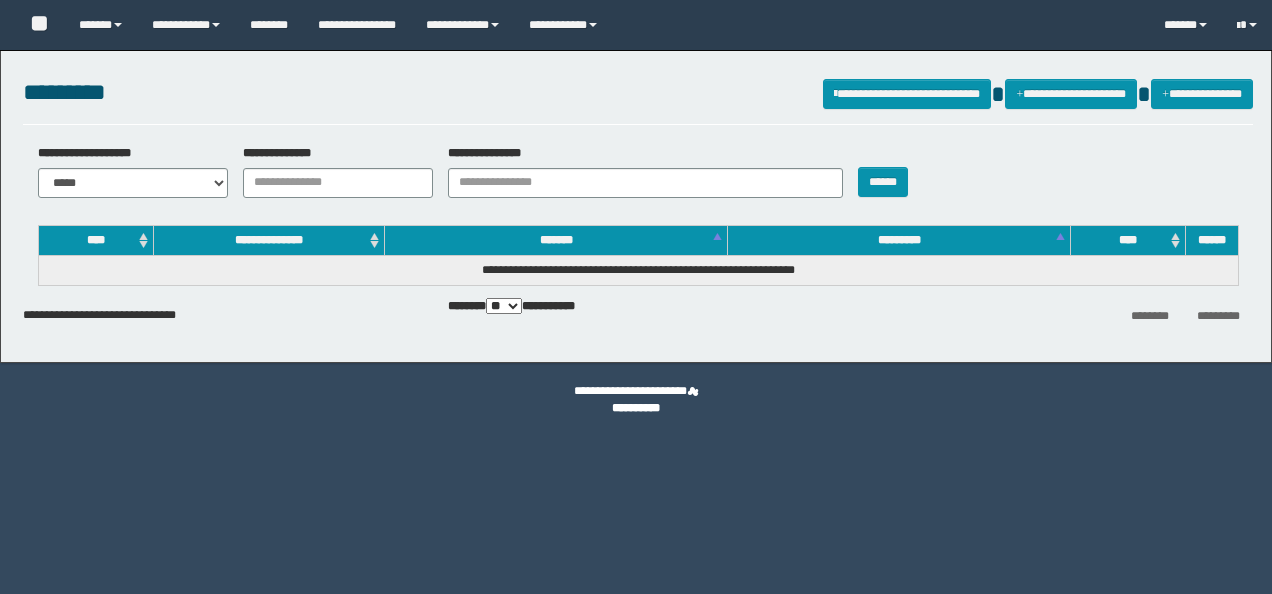 scroll, scrollTop: 0, scrollLeft: 0, axis: both 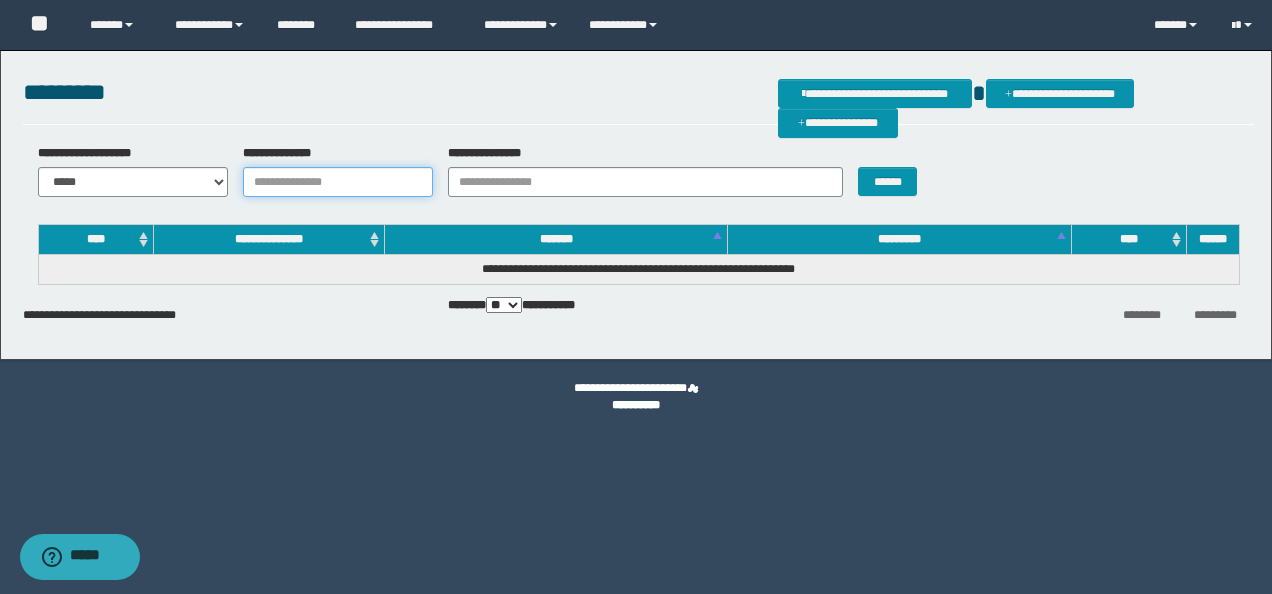 click on "**********" at bounding box center [338, 182] 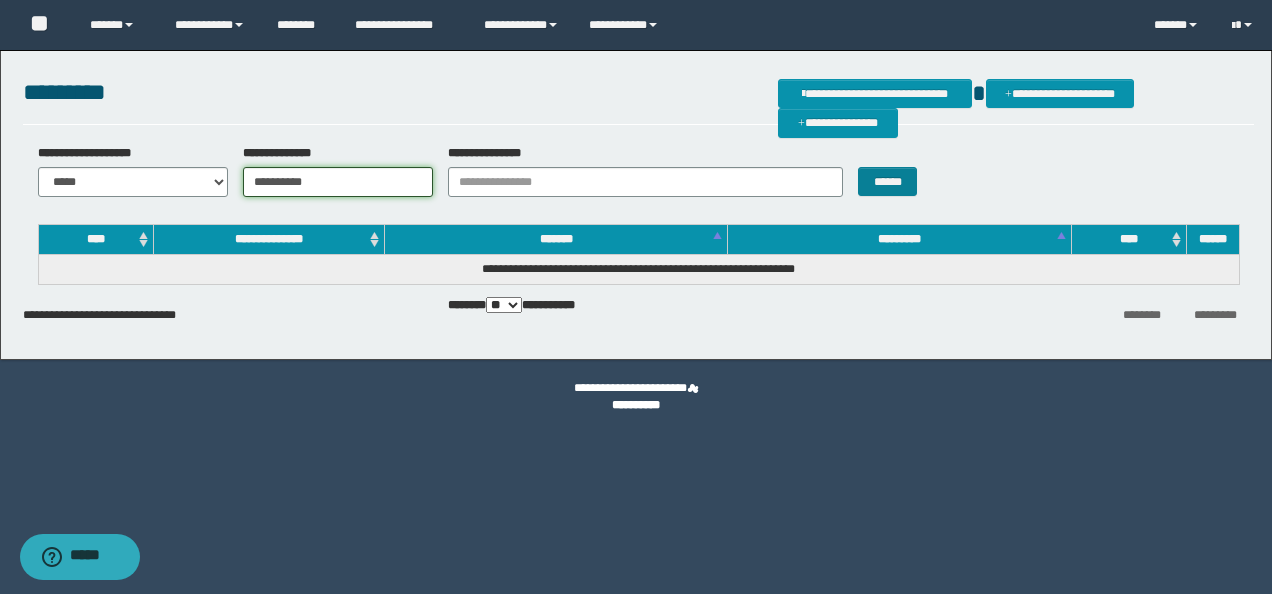type on "**********" 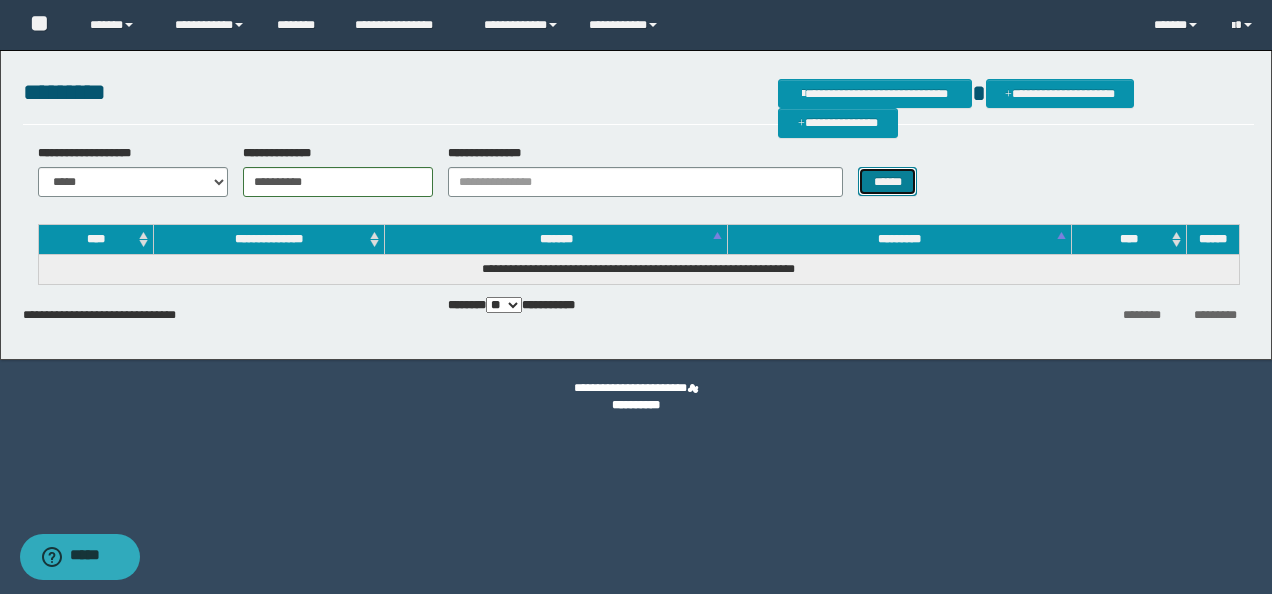 click on "******" at bounding box center [887, 181] 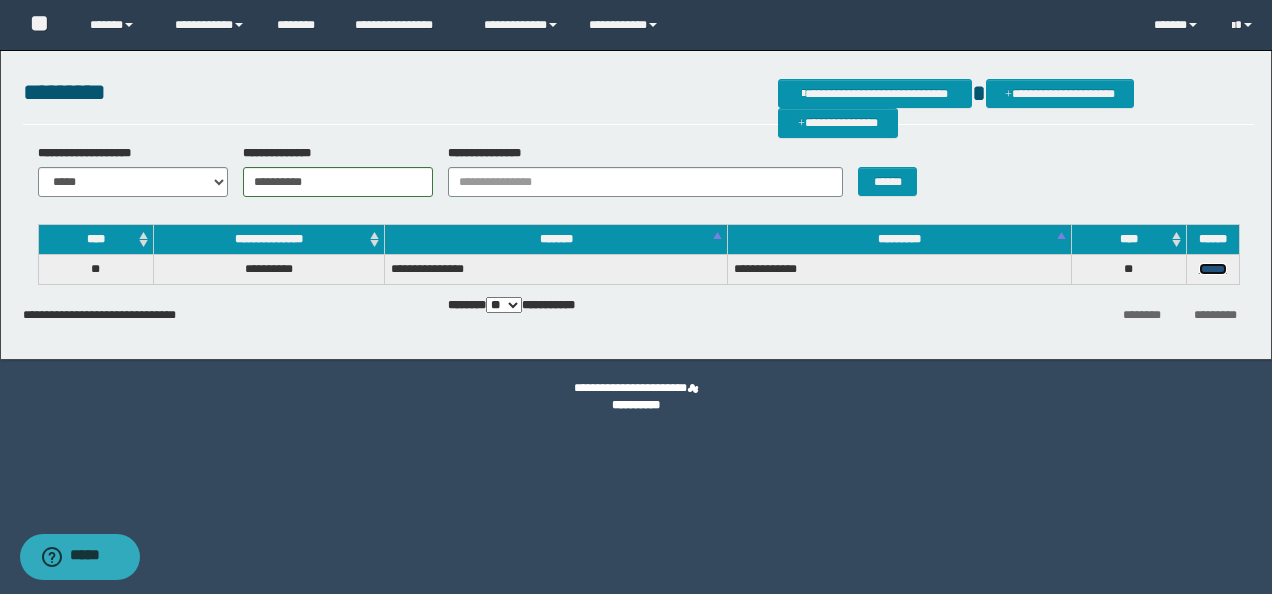 click on "******" at bounding box center (1213, 269) 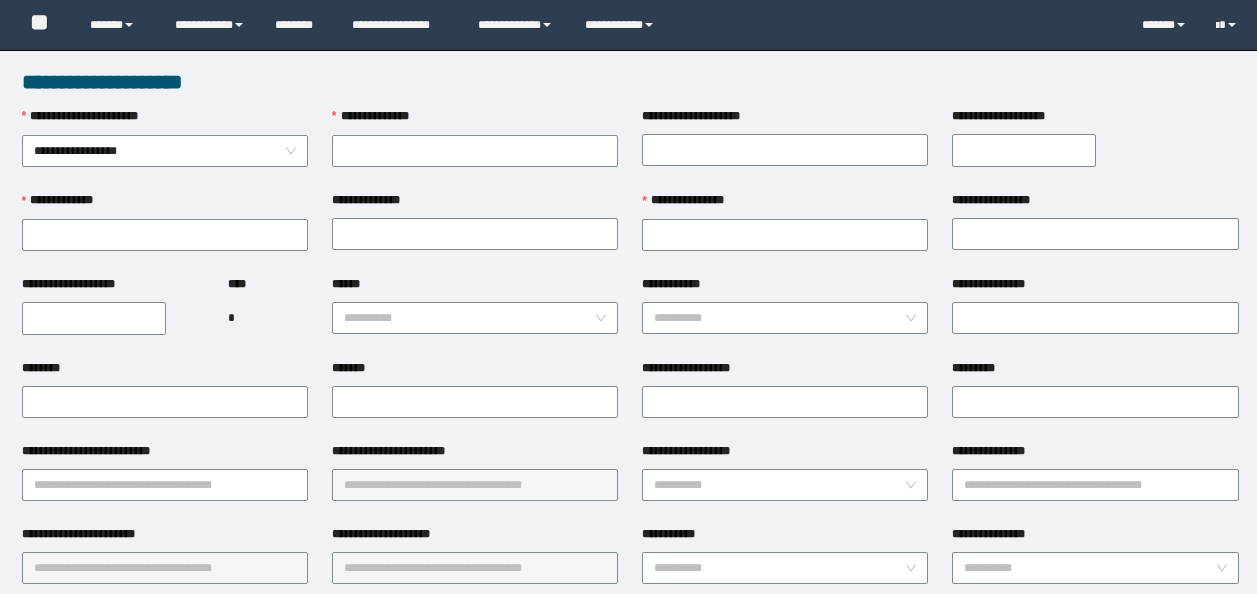 scroll, scrollTop: 0, scrollLeft: 0, axis: both 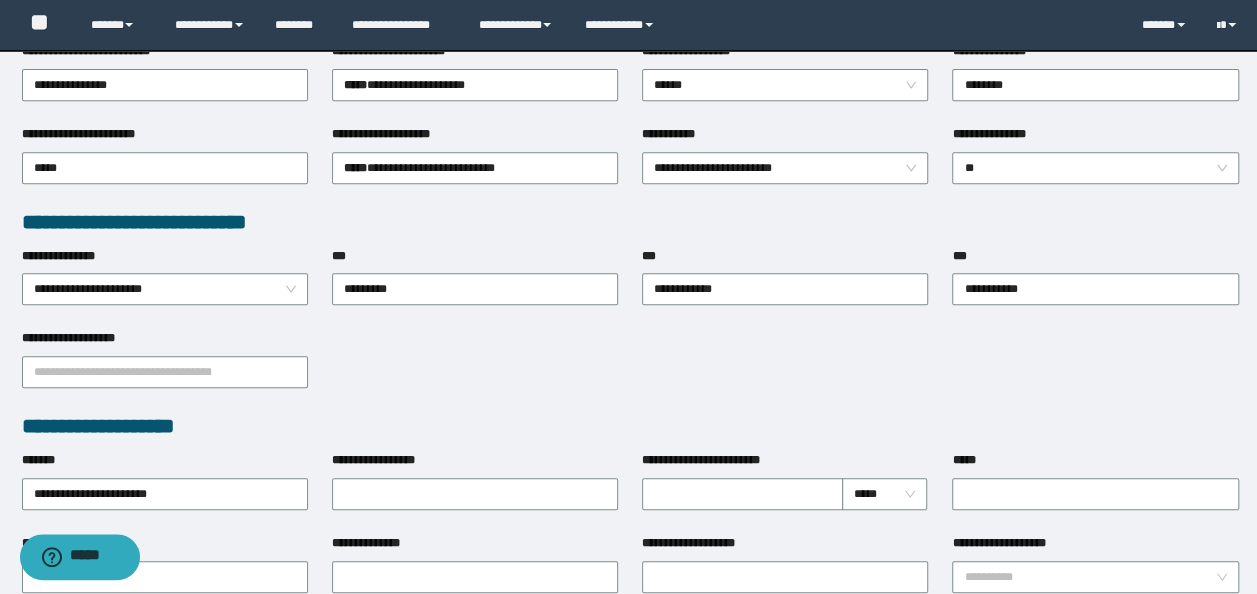 click on "**********" at bounding box center [475, 55] 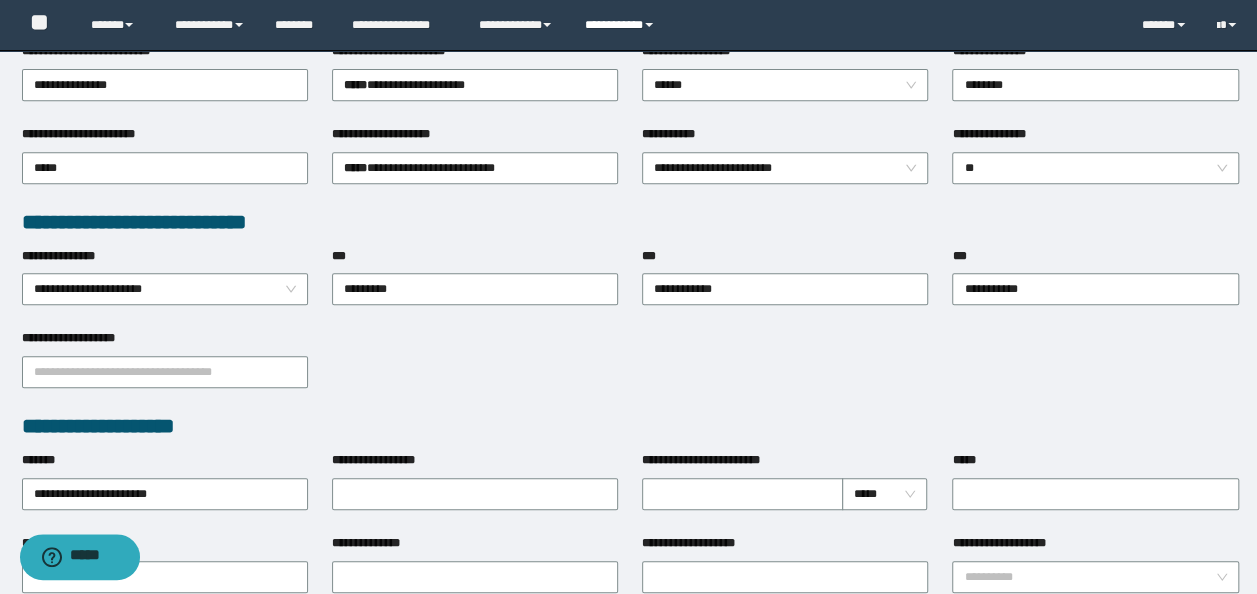click on "**********" at bounding box center (622, 25) 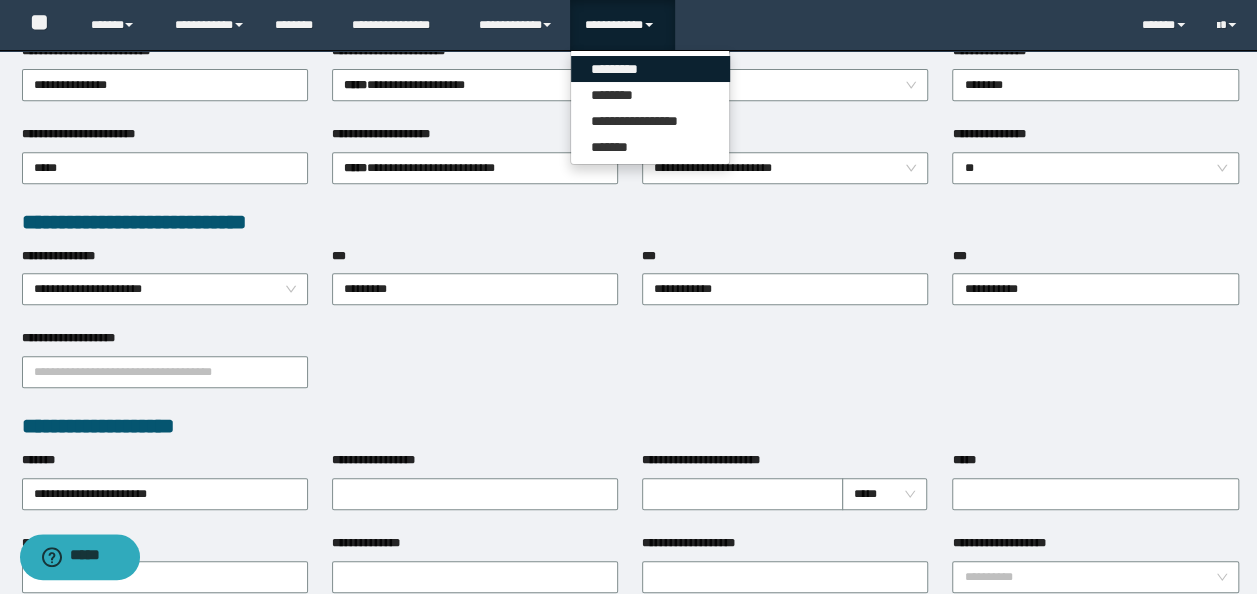 click on "*********" at bounding box center (650, 69) 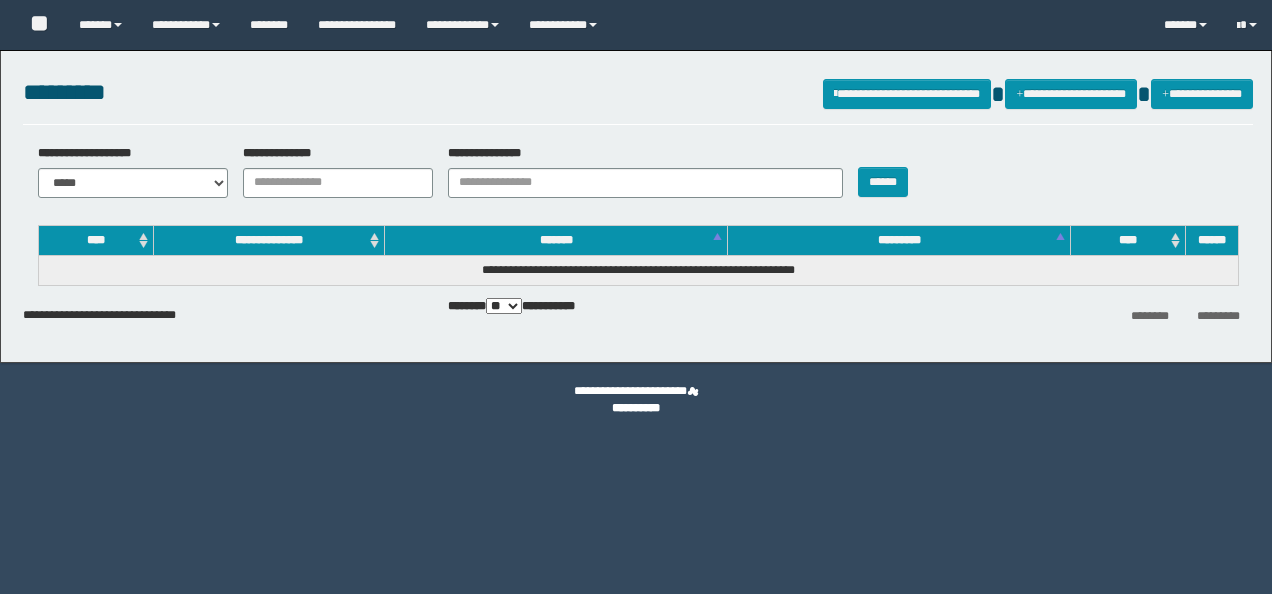 scroll, scrollTop: 0, scrollLeft: 0, axis: both 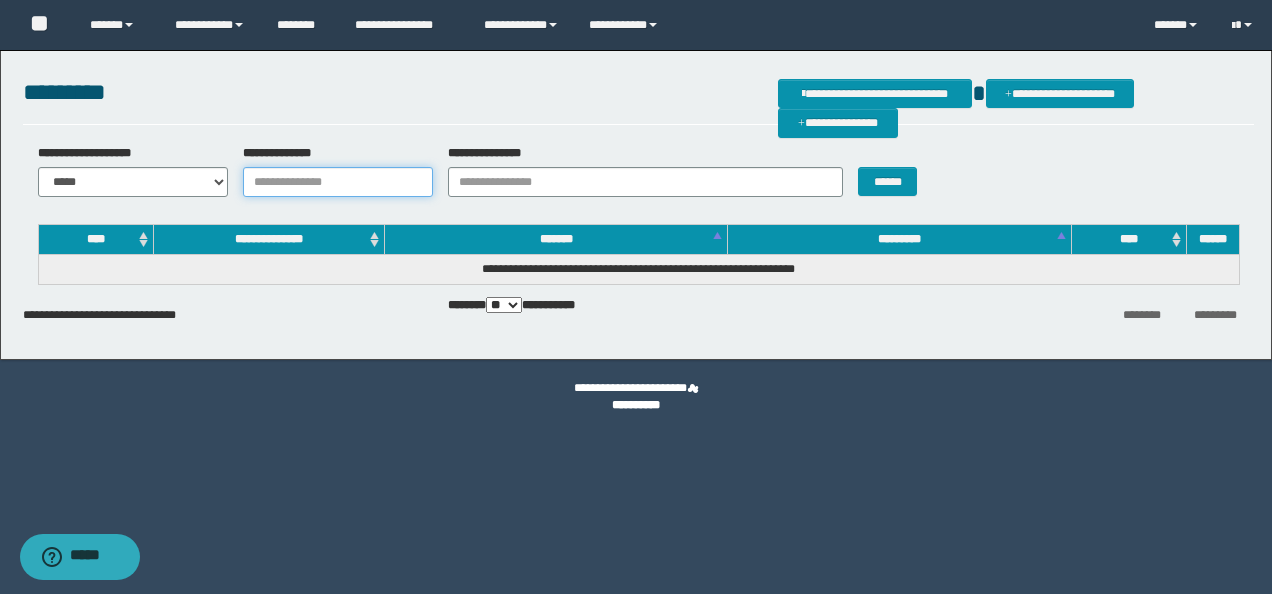 click on "**********" at bounding box center [338, 182] 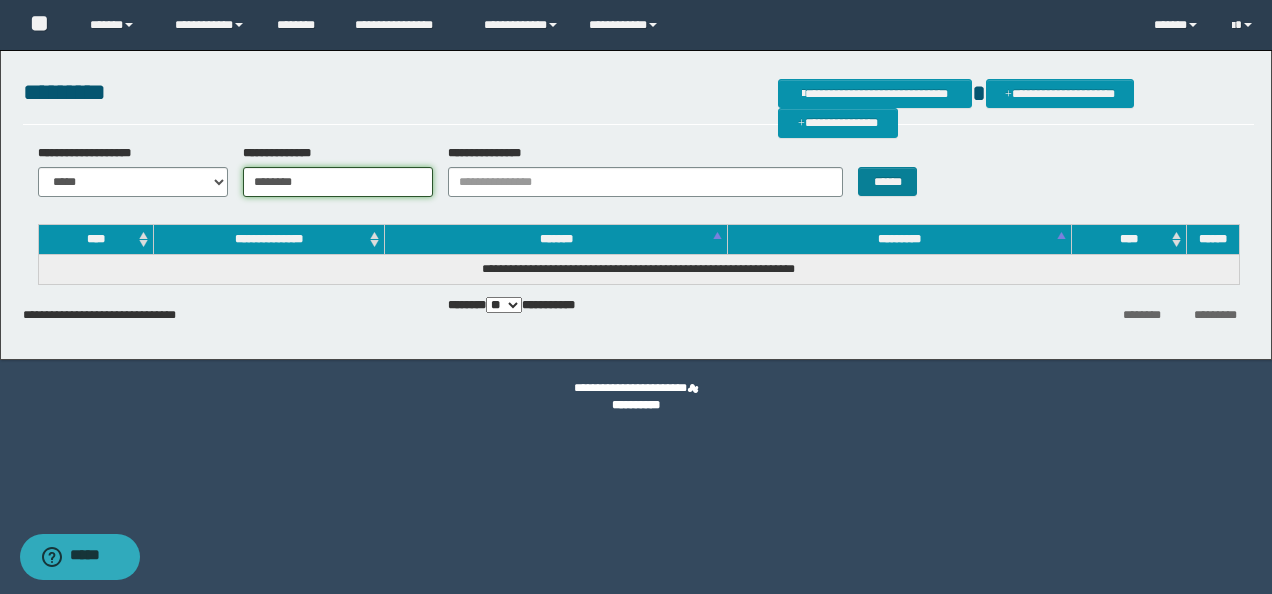 type on "********" 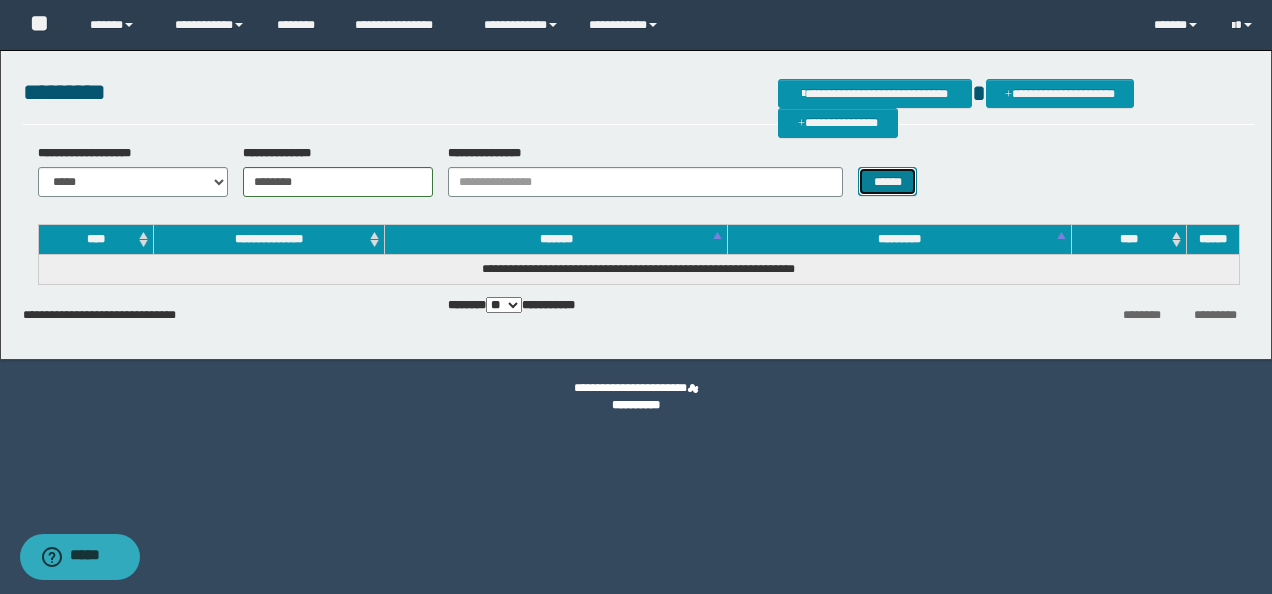 click on "******" at bounding box center [887, 181] 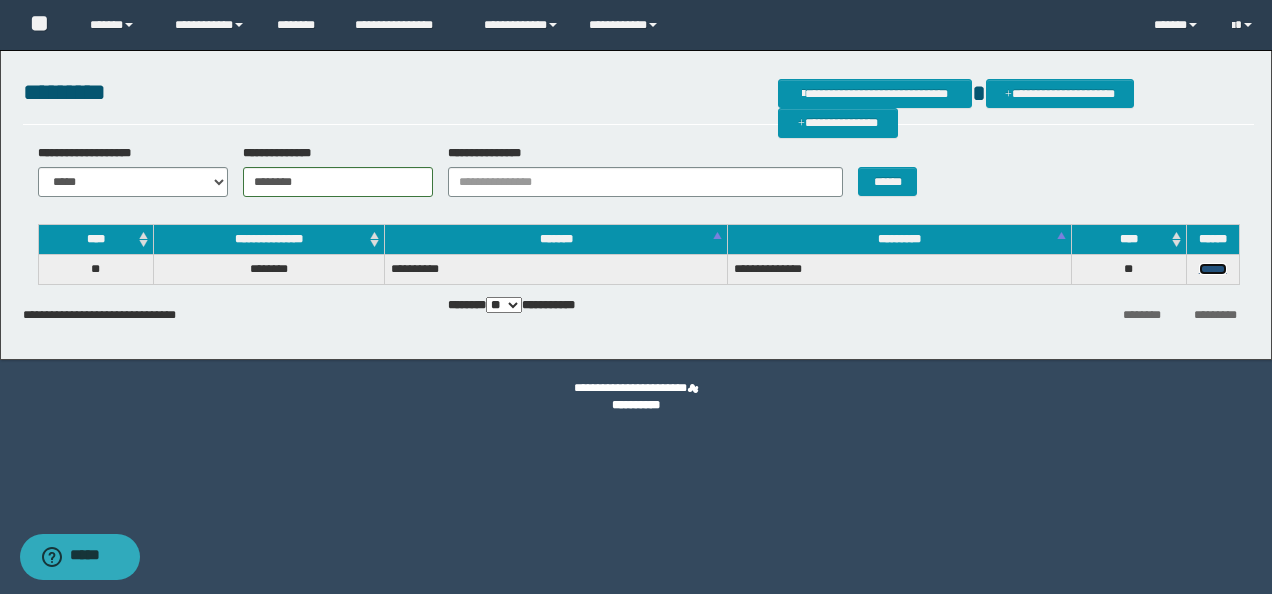 click on "******" at bounding box center (1213, 269) 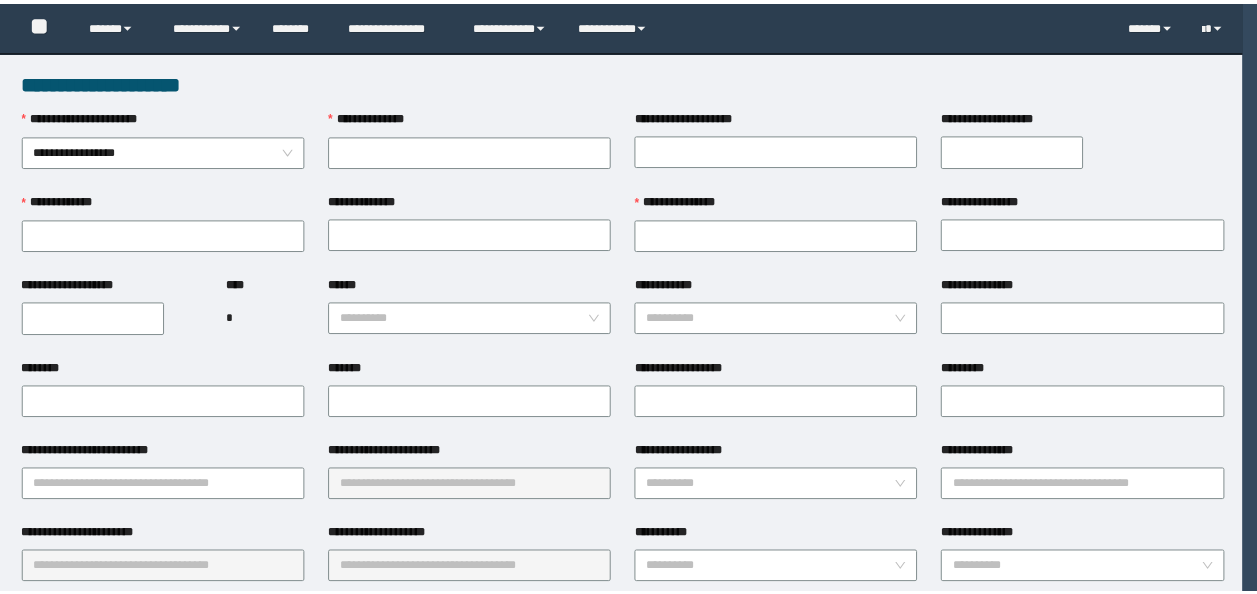 scroll, scrollTop: 0, scrollLeft: 0, axis: both 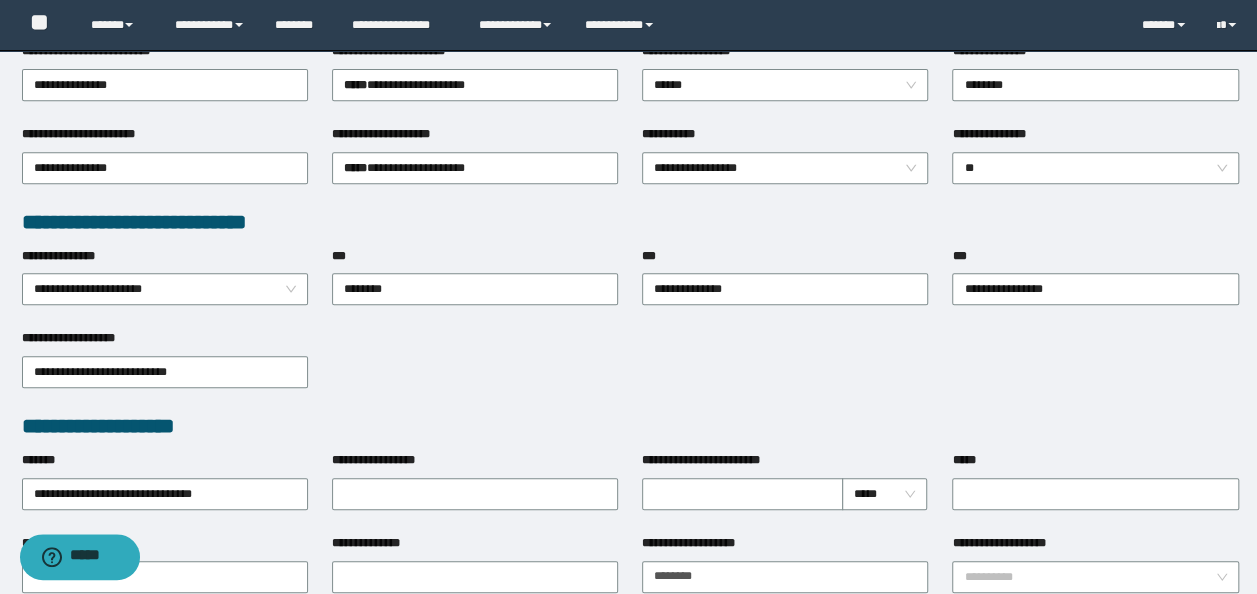 type on "********" 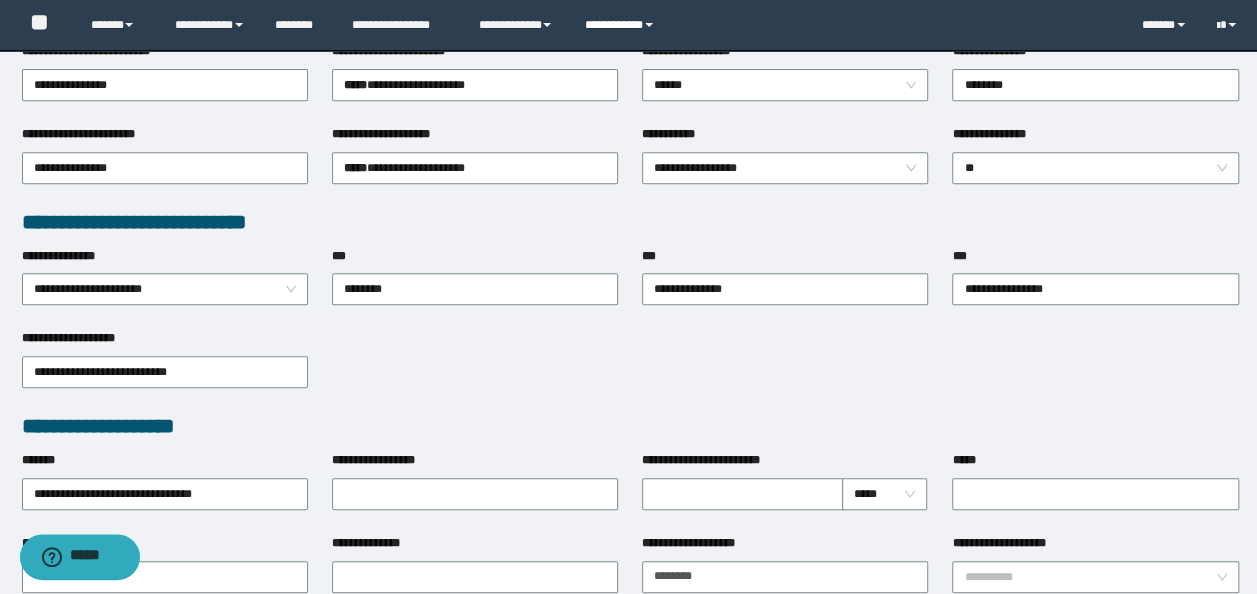 click on "**********" at bounding box center [622, 25] 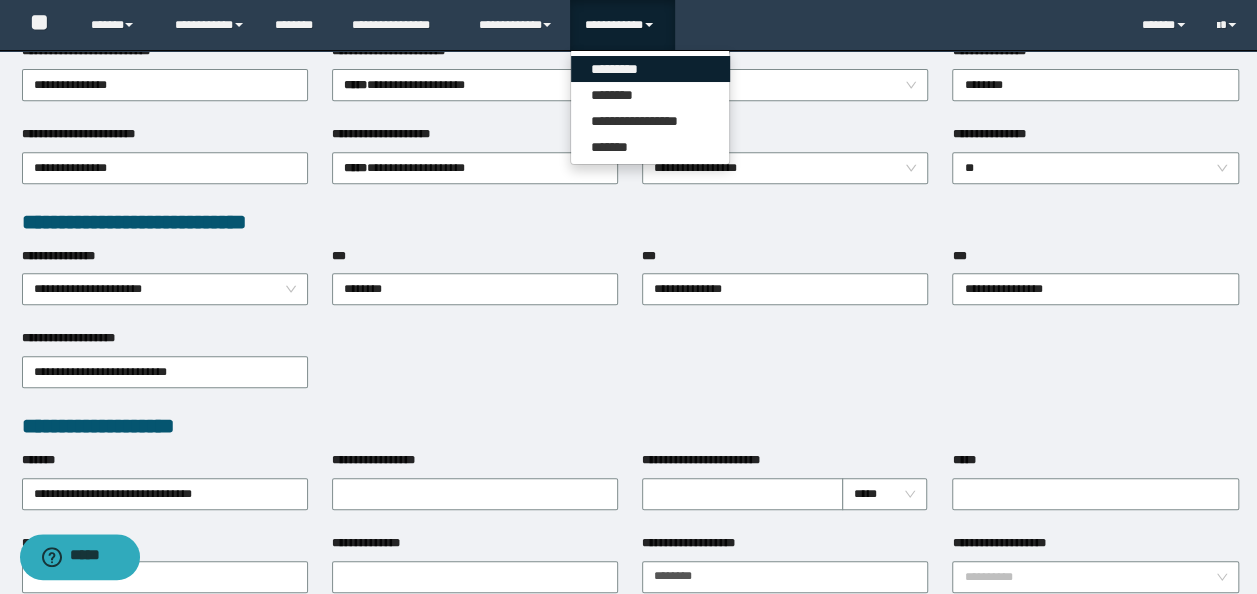 click on "*********" at bounding box center (650, 69) 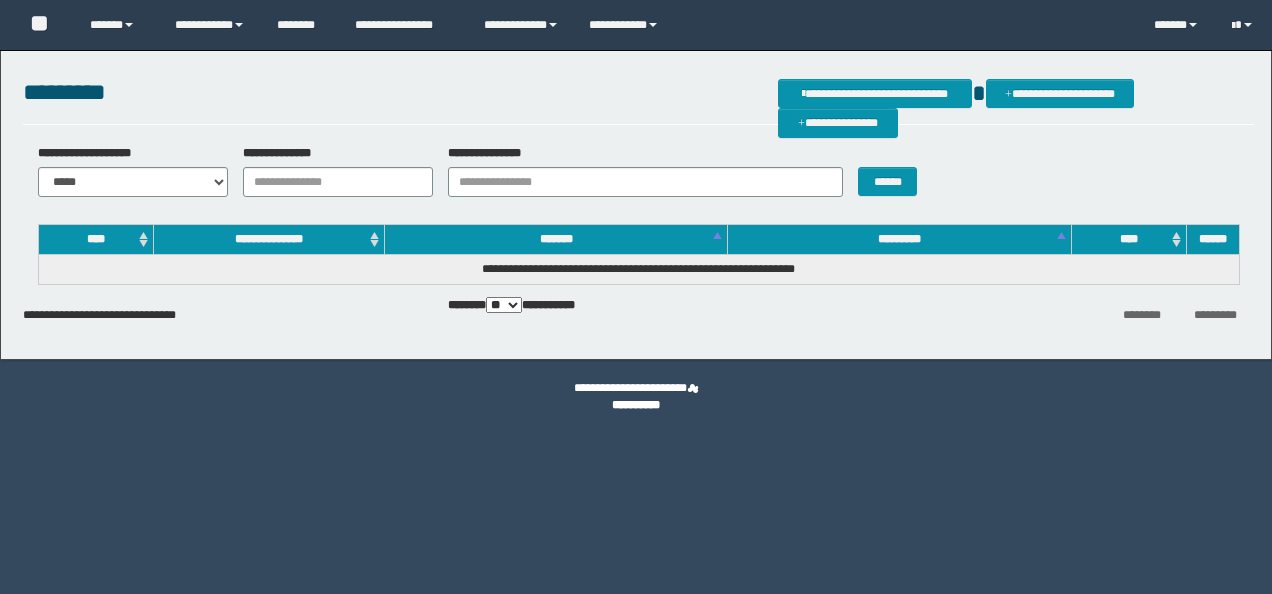 scroll, scrollTop: 0, scrollLeft: 0, axis: both 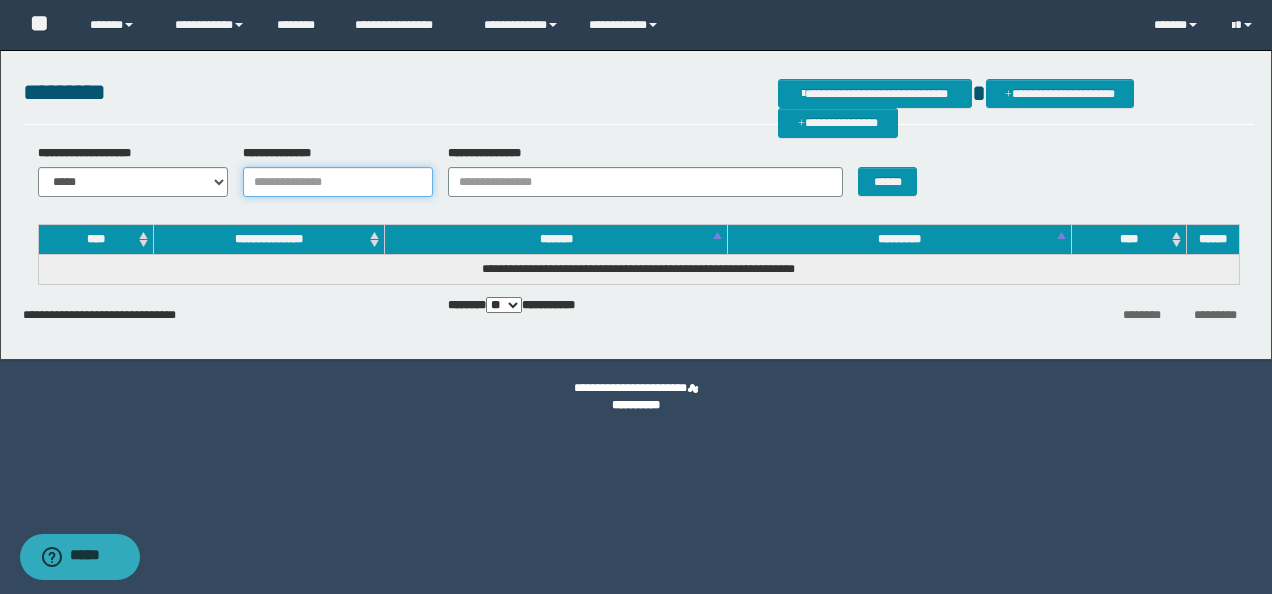 click on "**********" at bounding box center [338, 182] 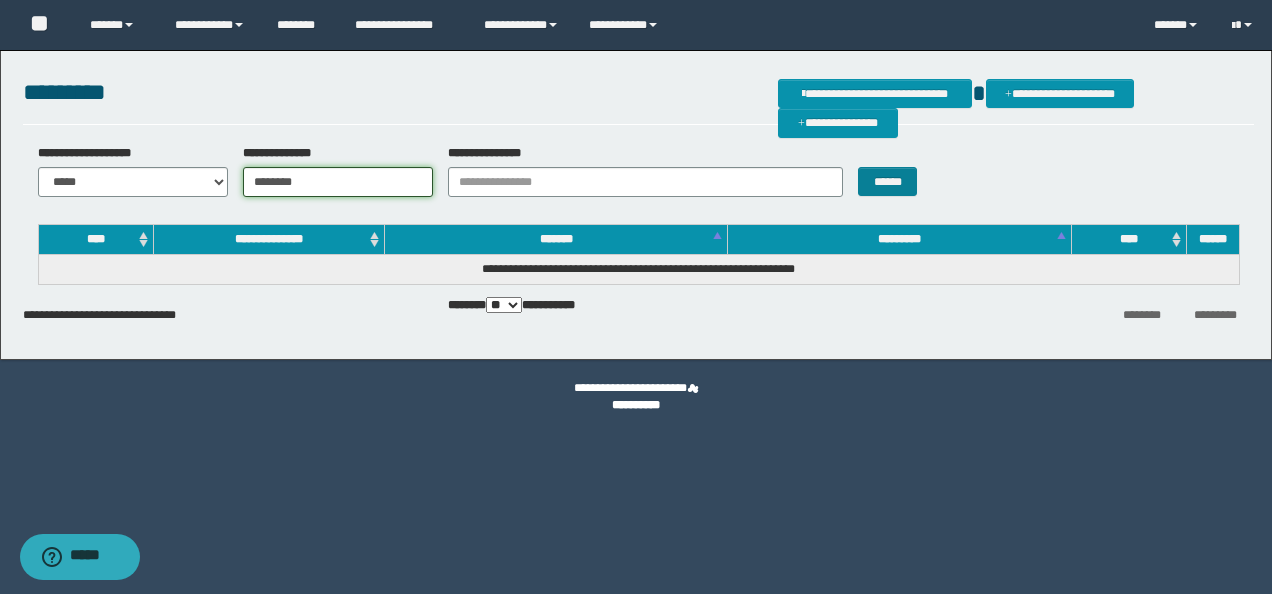 type on "********" 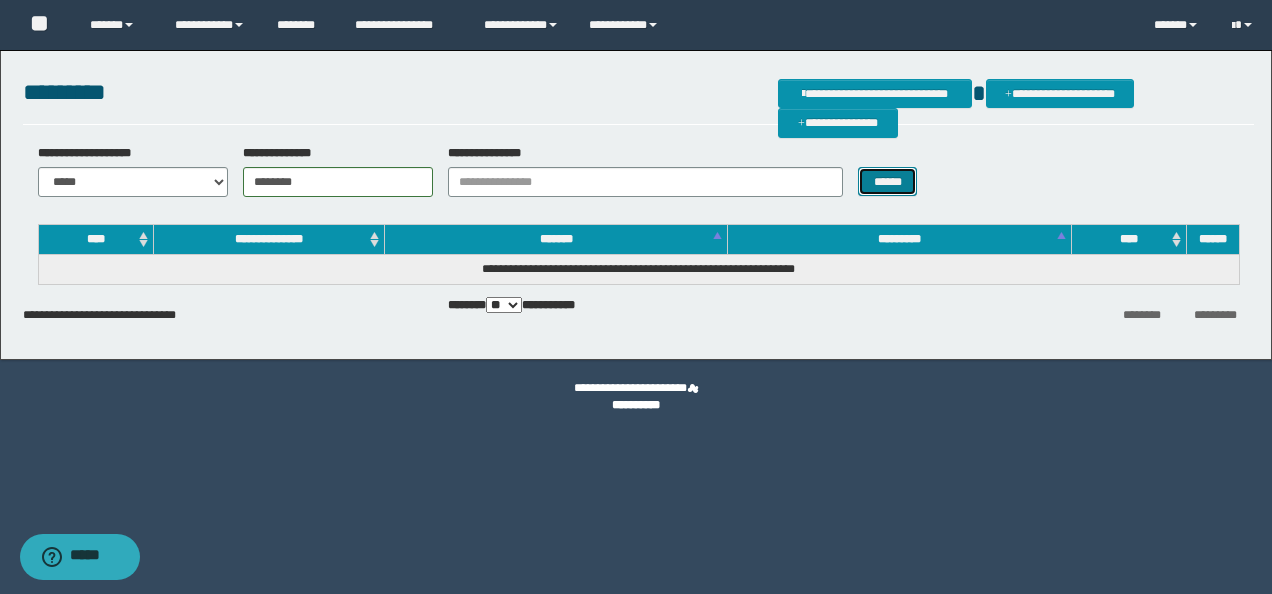 click on "******" at bounding box center [887, 181] 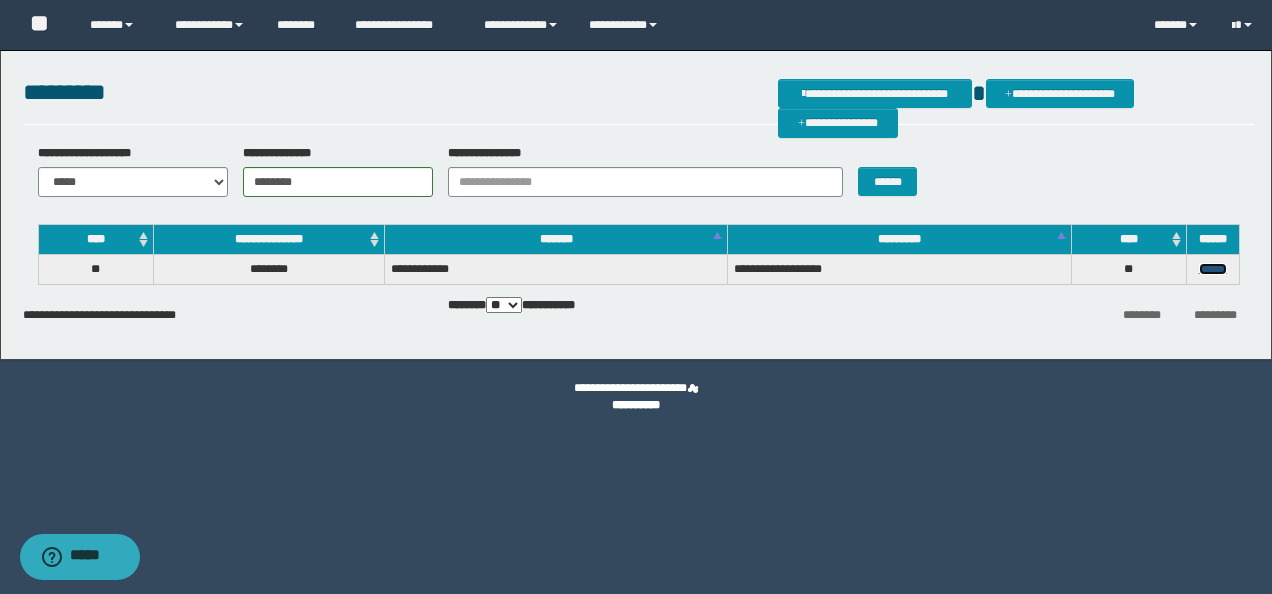 click on "******" at bounding box center [1213, 269] 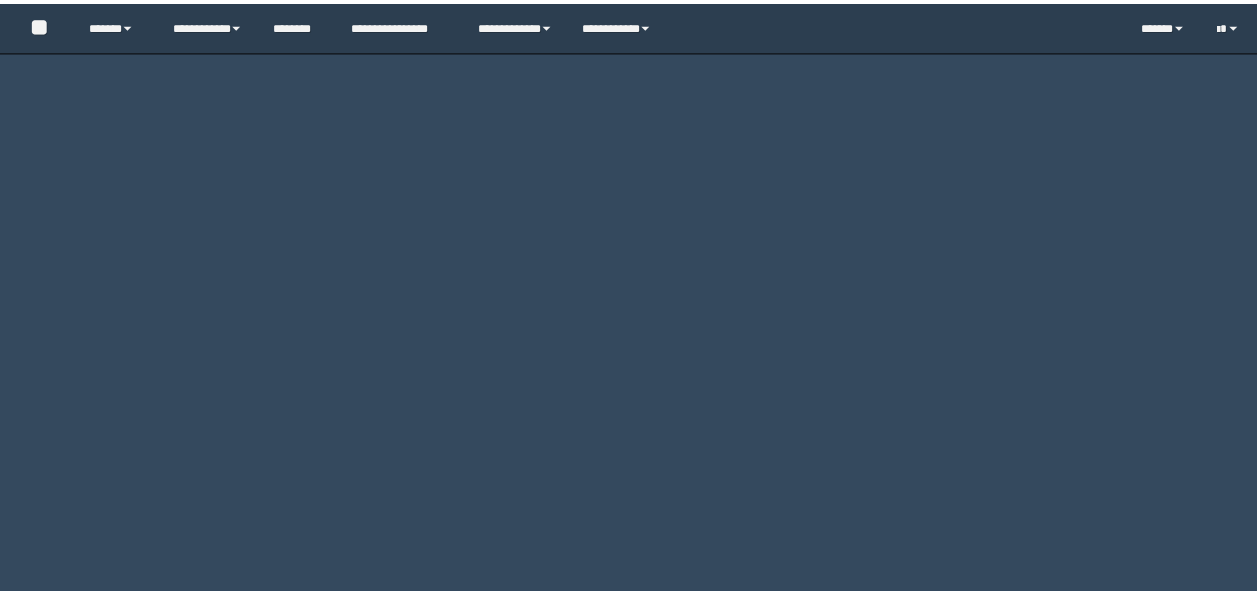 scroll, scrollTop: 0, scrollLeft: 0, axis: both 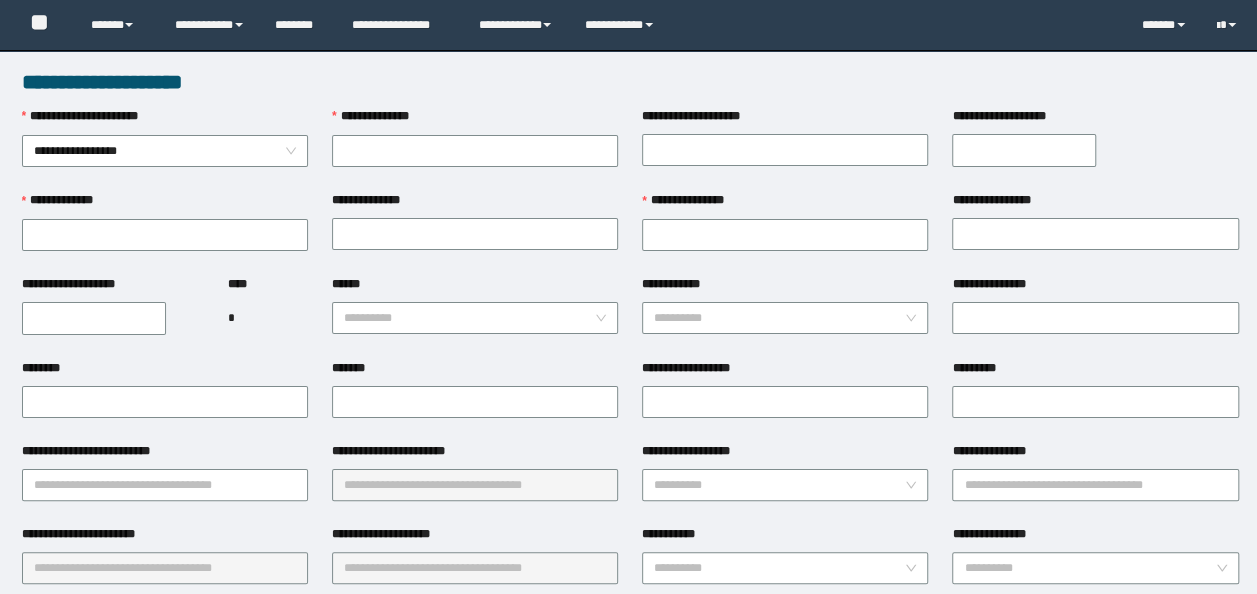 type on "********" 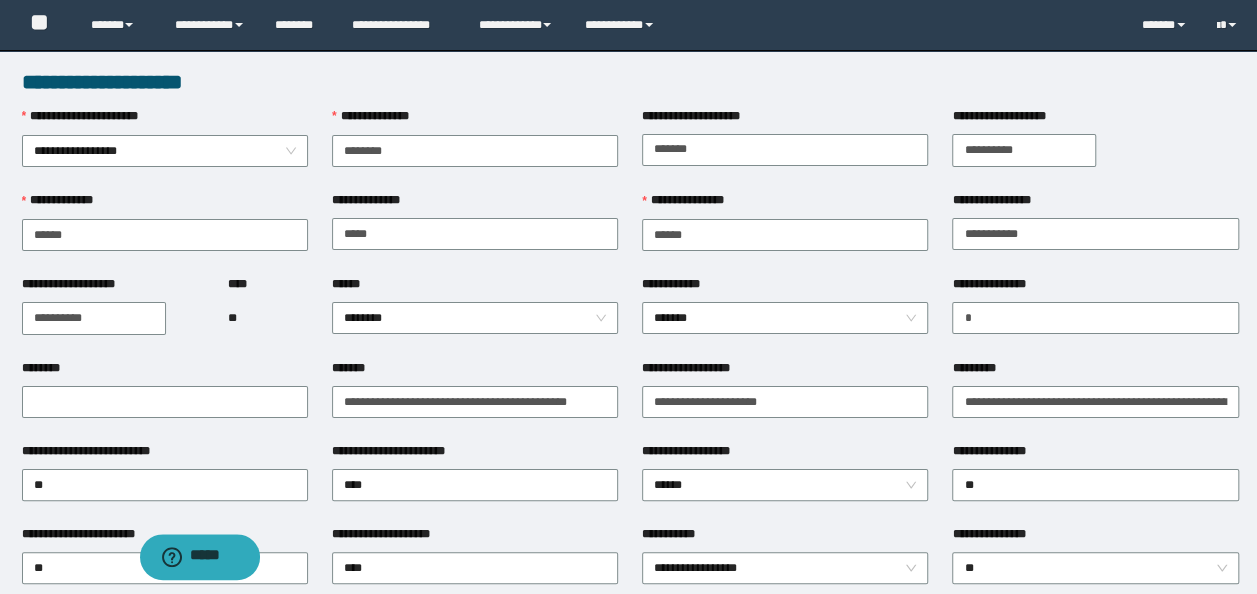 scroll, scrollTop: 0, scrollLeft: 0, axis: both 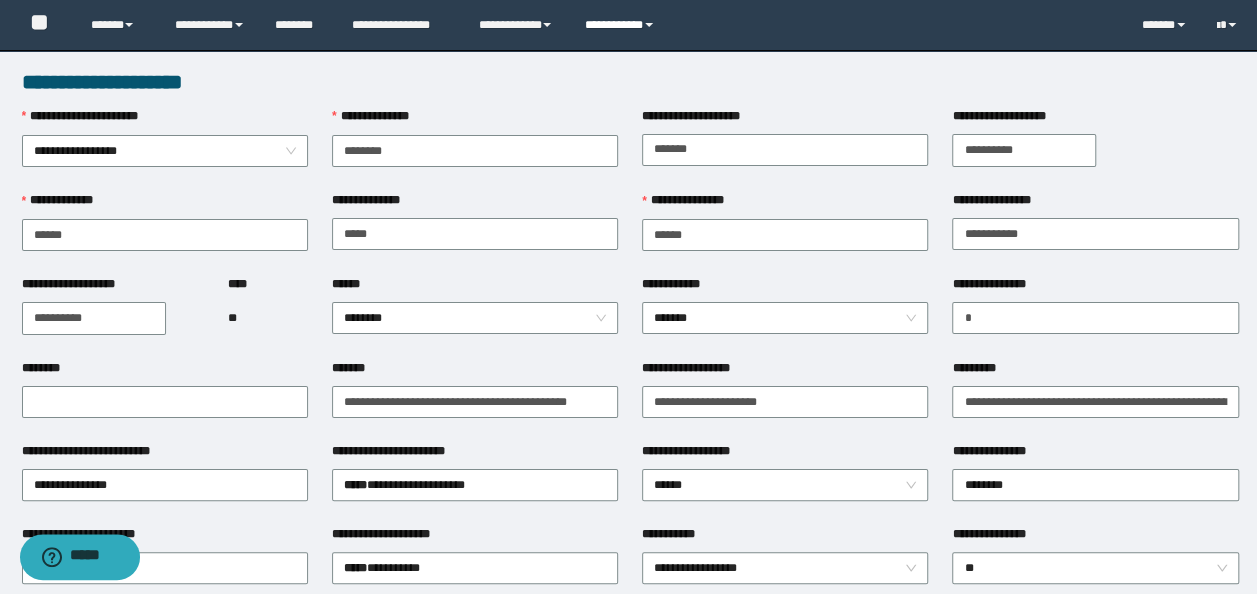 click on "**********" at bounding box center [622, 25] 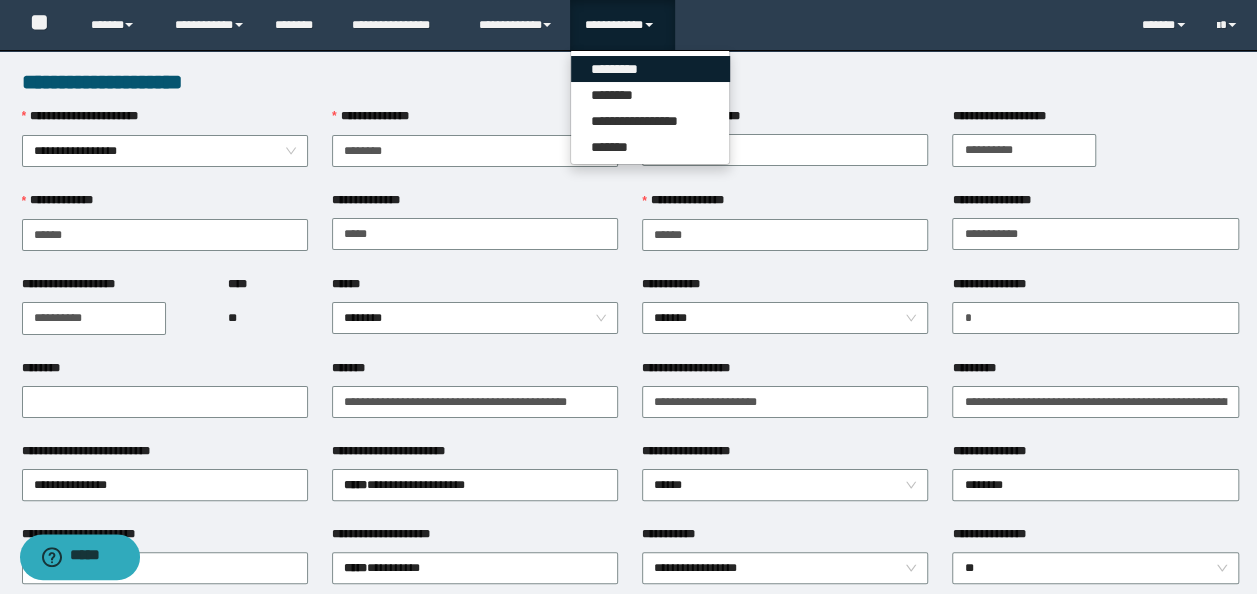 click on "*********" at bounding box center (650, 69) 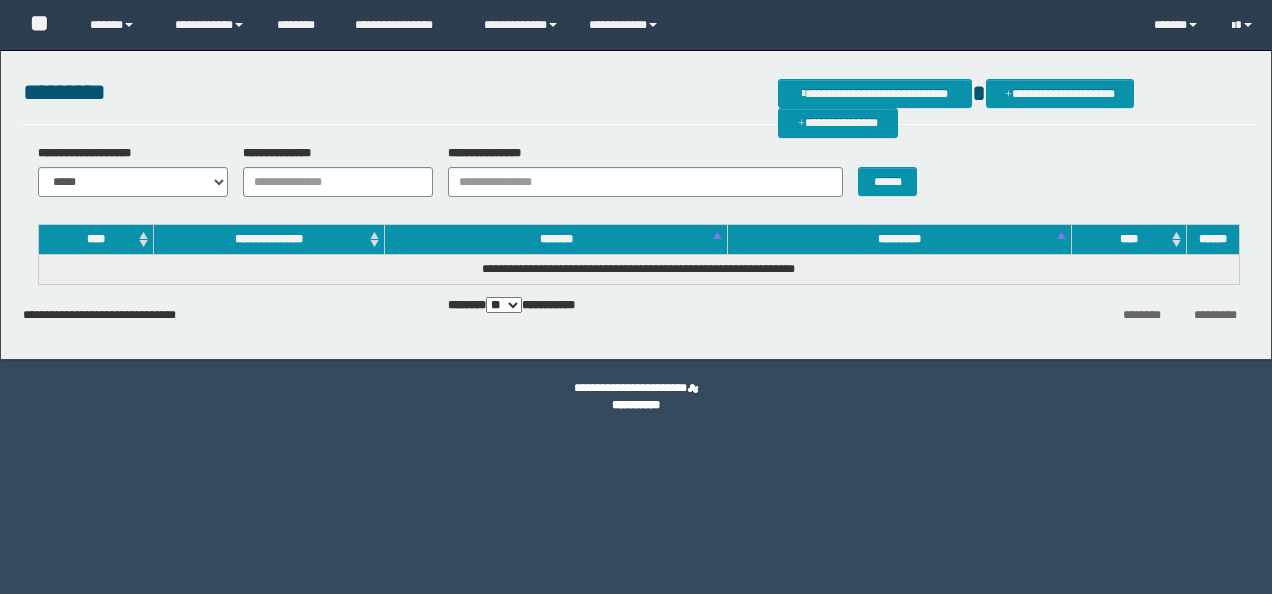 scroll, scrollTop: 0, scrollLeft: 0, axis: both 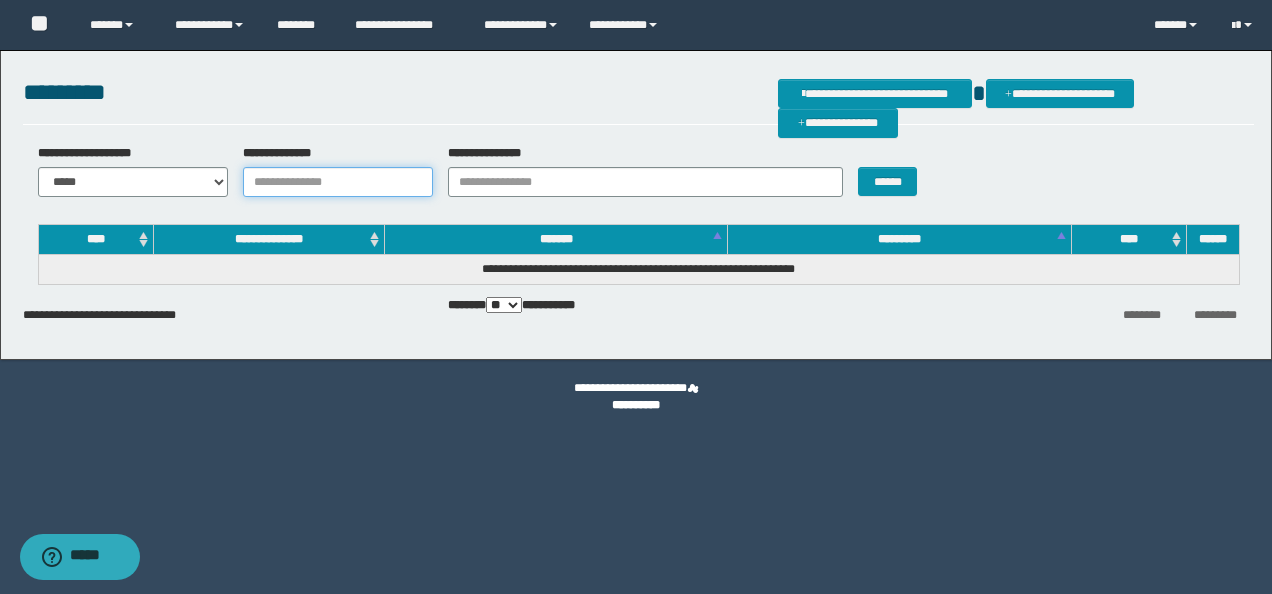 click on "**********" at bounding box center (338, 182) 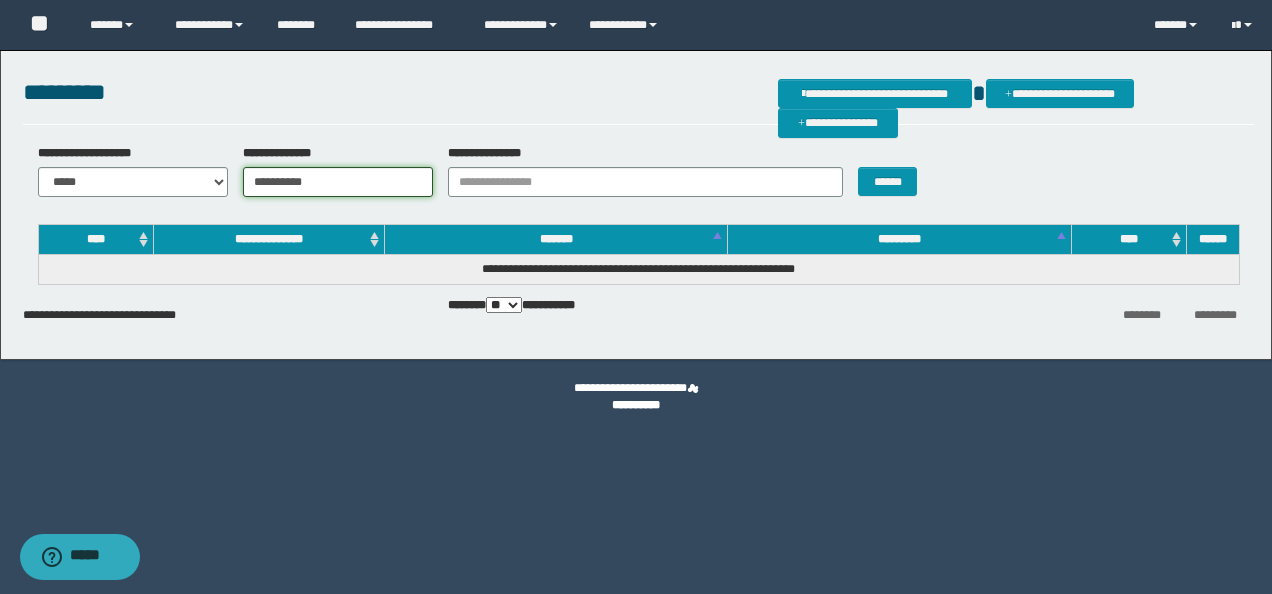 type on "**********" 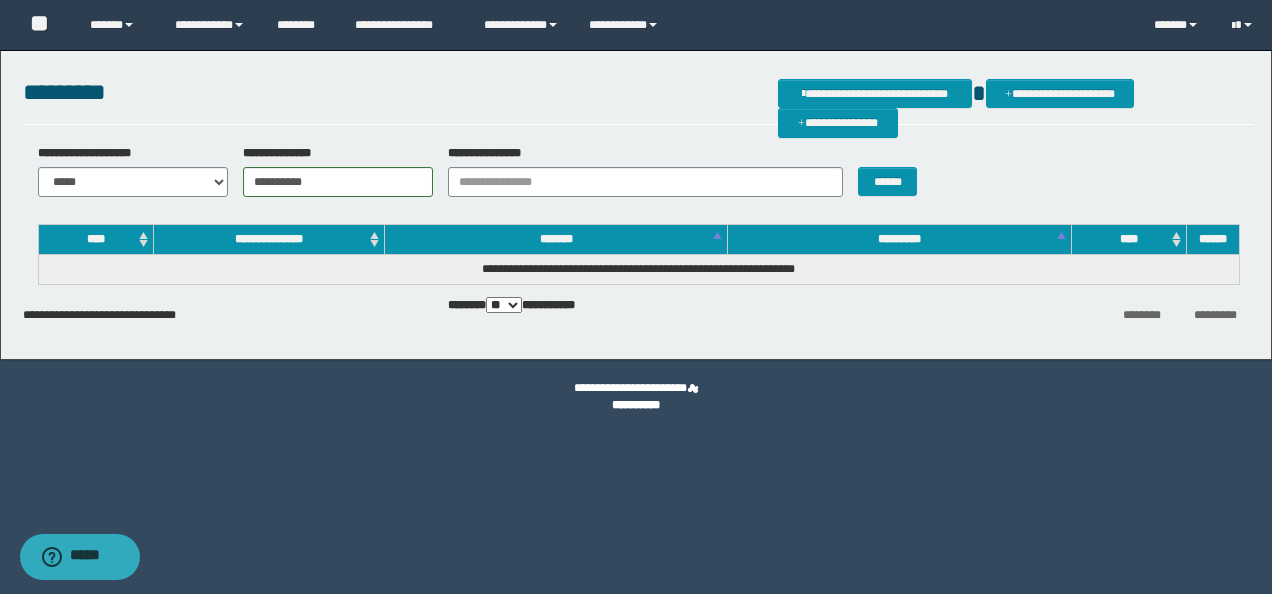 click on "******" at bounding box center [894, 170] 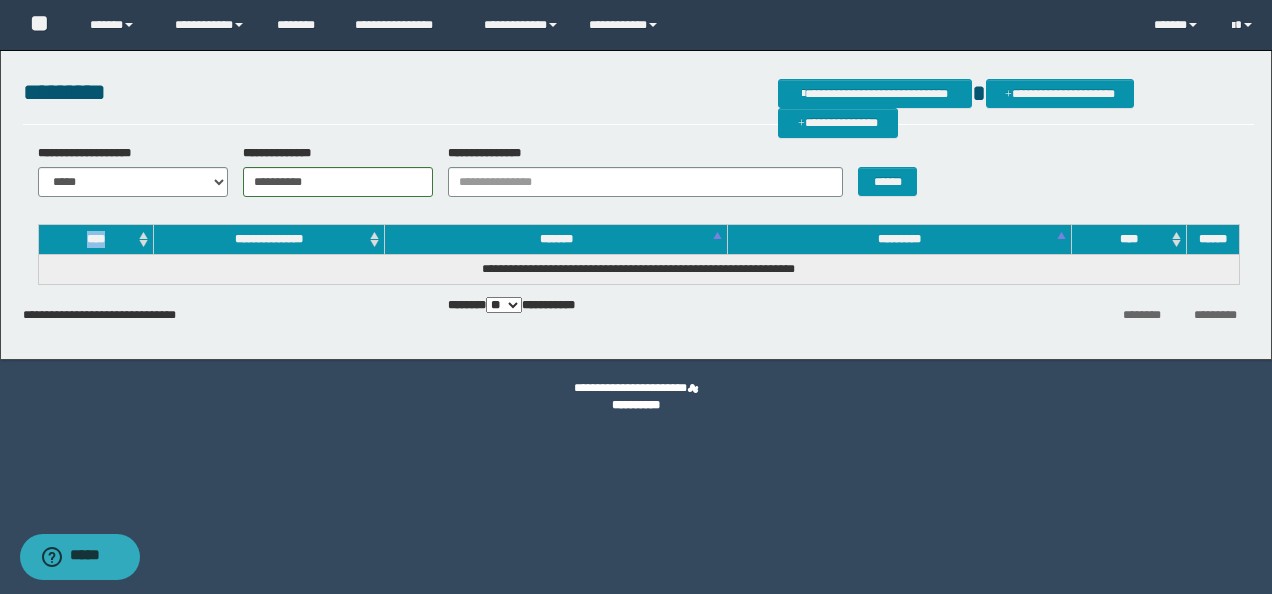 click on "******" at bounding box center [894, 170] 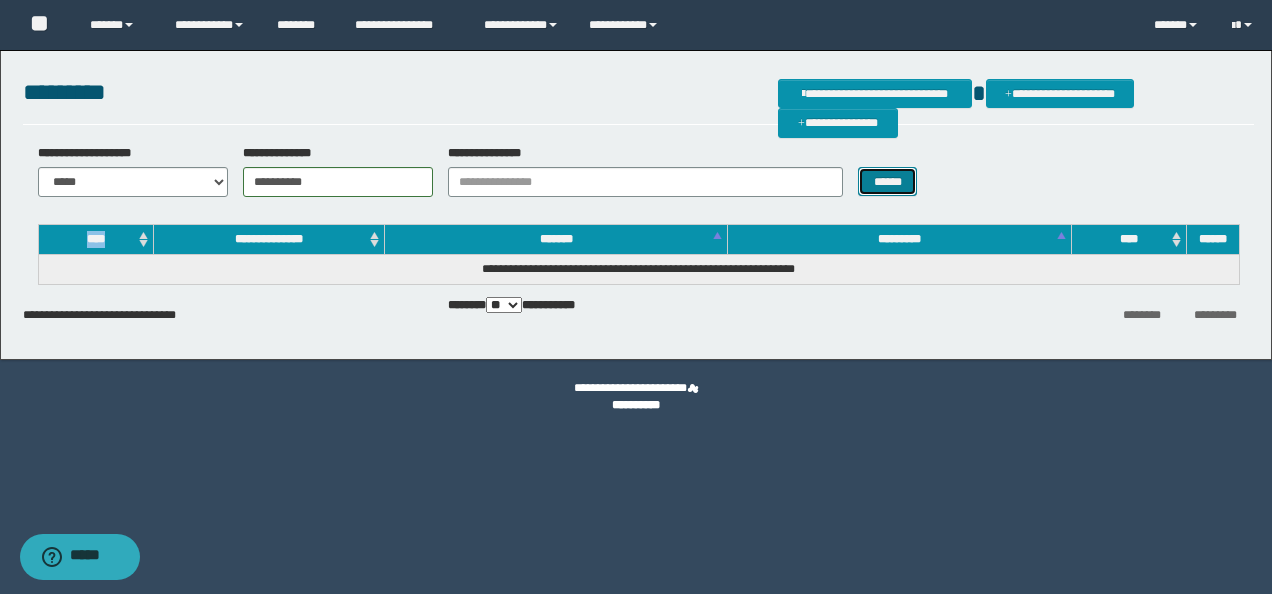 click on "******" at bounding box center [887, 181] 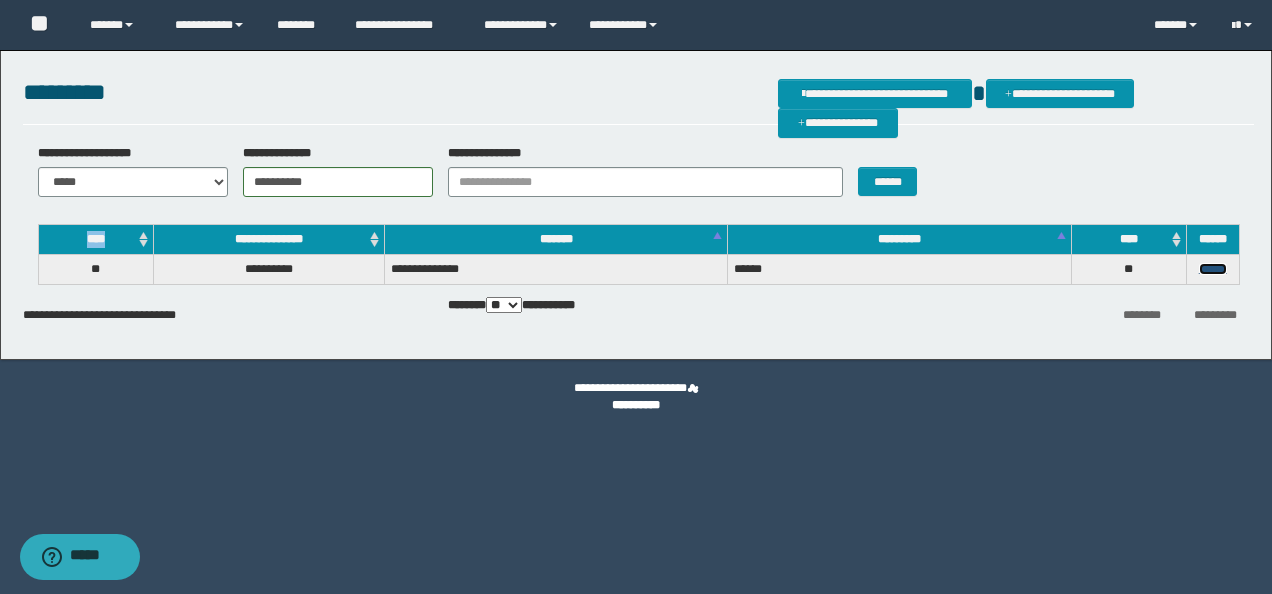 click on "******" at bounding box center (1213, 269) 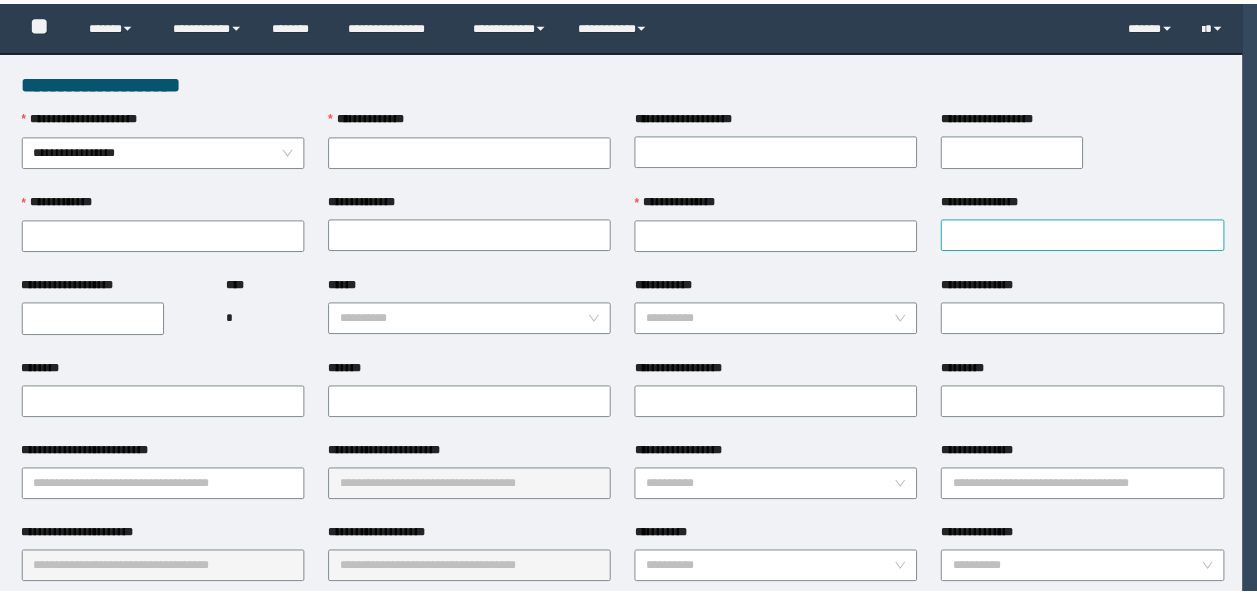 scroll, scrollTop: 0, scrollLeft: 0, axis: both 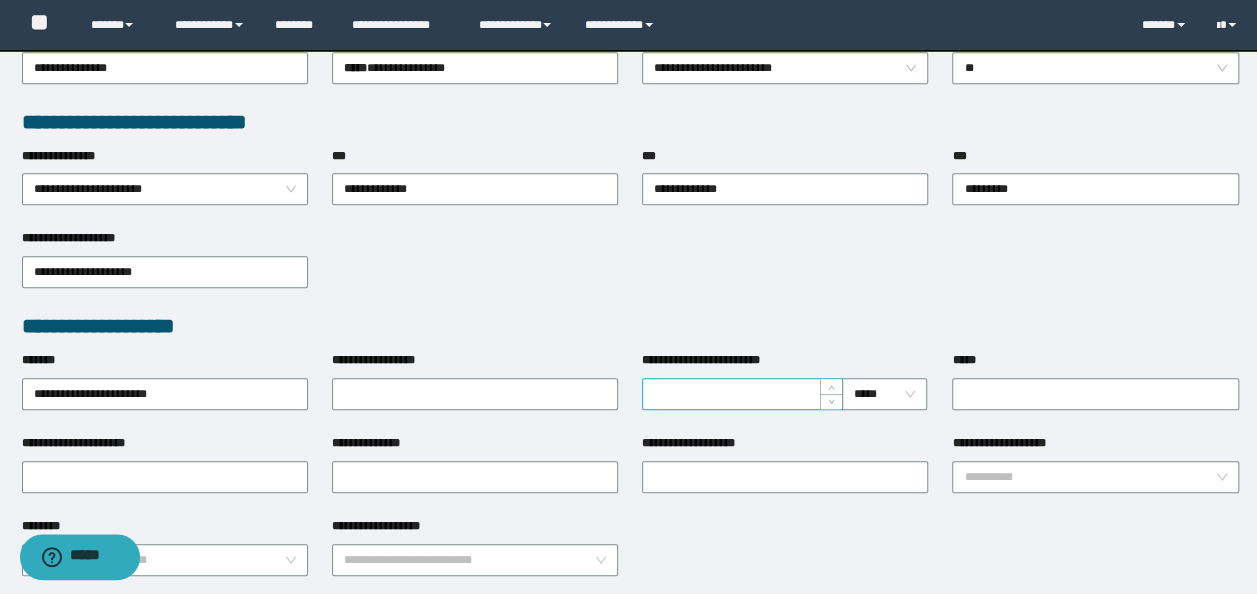 type on "**********" 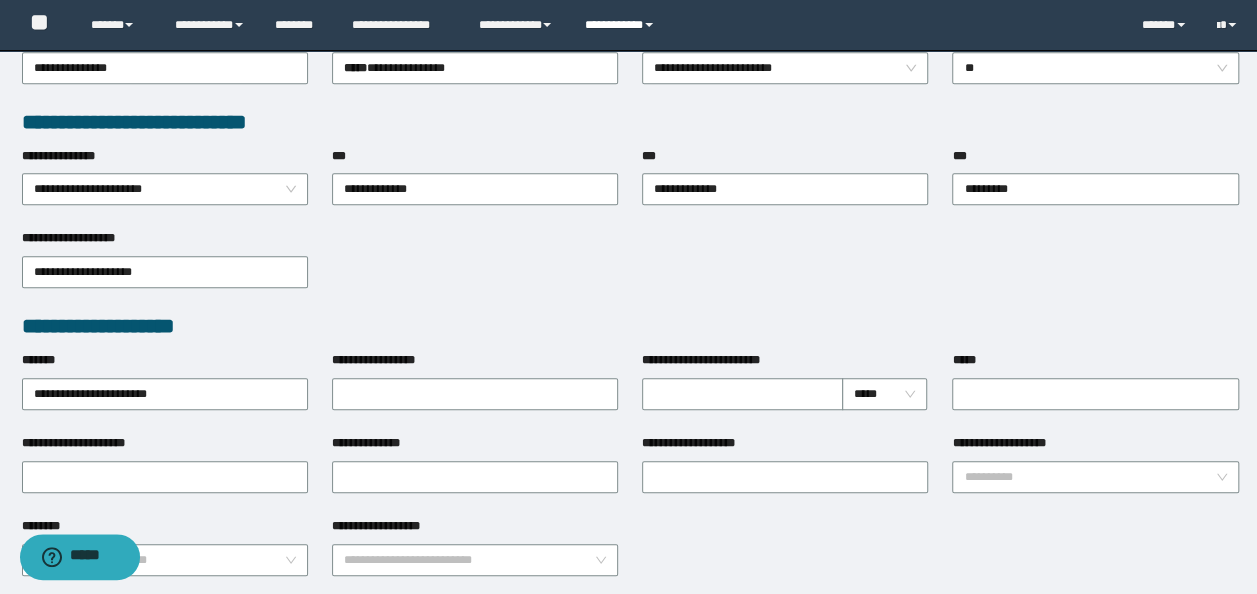 click on "**********" at bounding box center [622, 25] 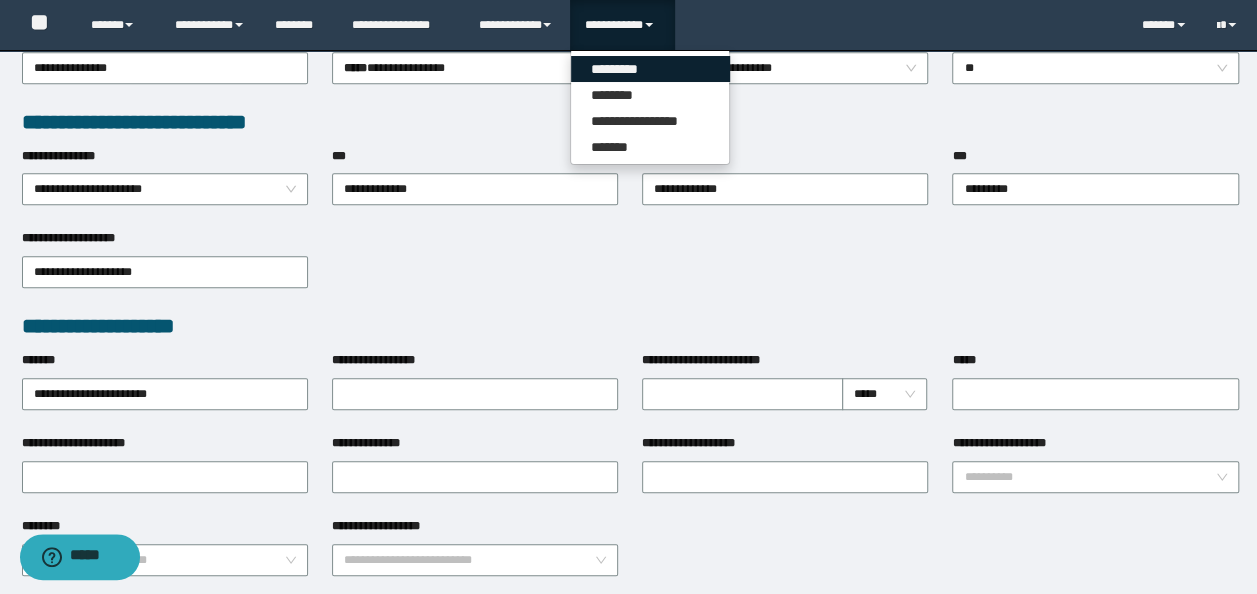 click on "*********" at bounding box center (650, 69) 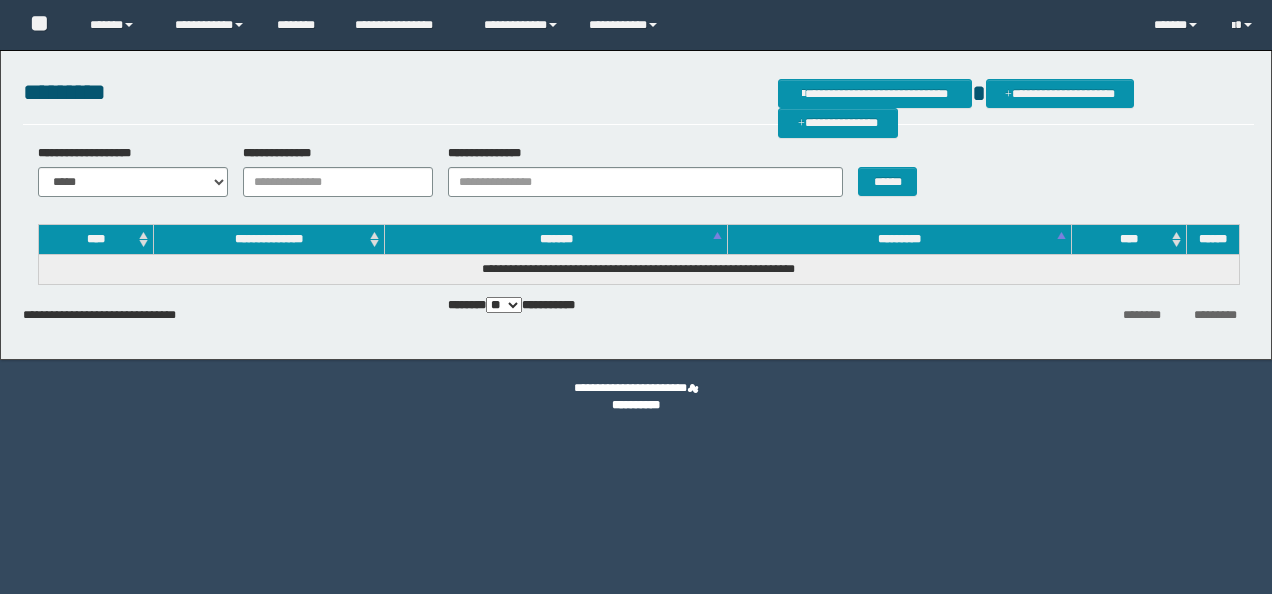 scroll, scrollTop: 0, scrollLeft: 0, axis: both 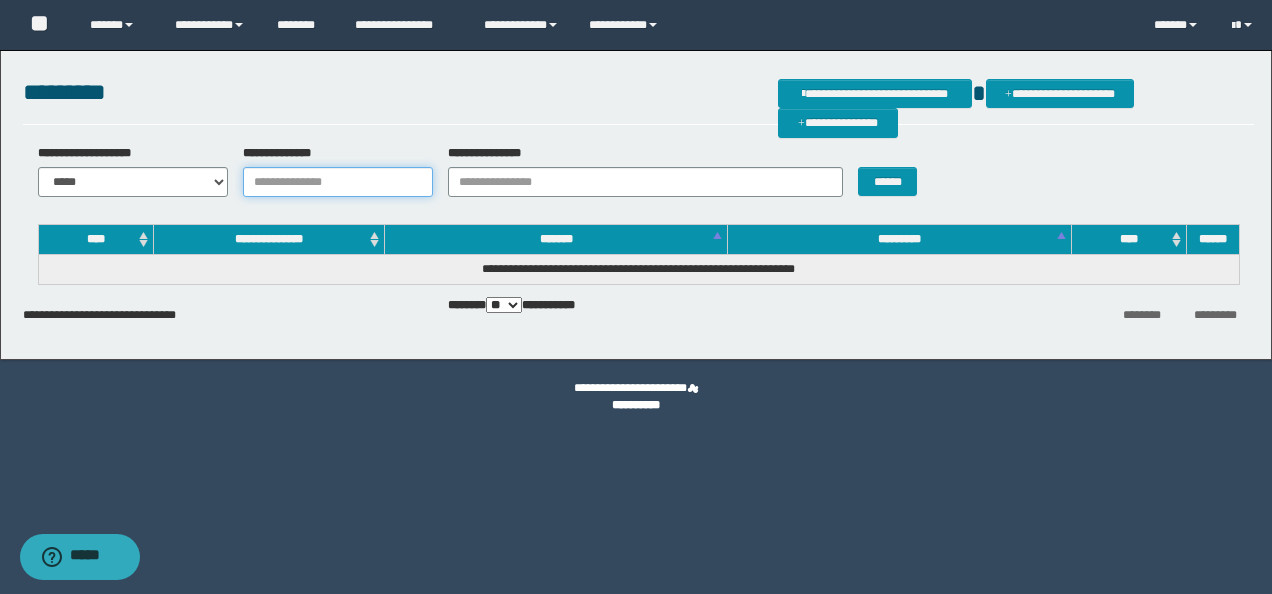 click on "**********" at bounding box center [338, 182] 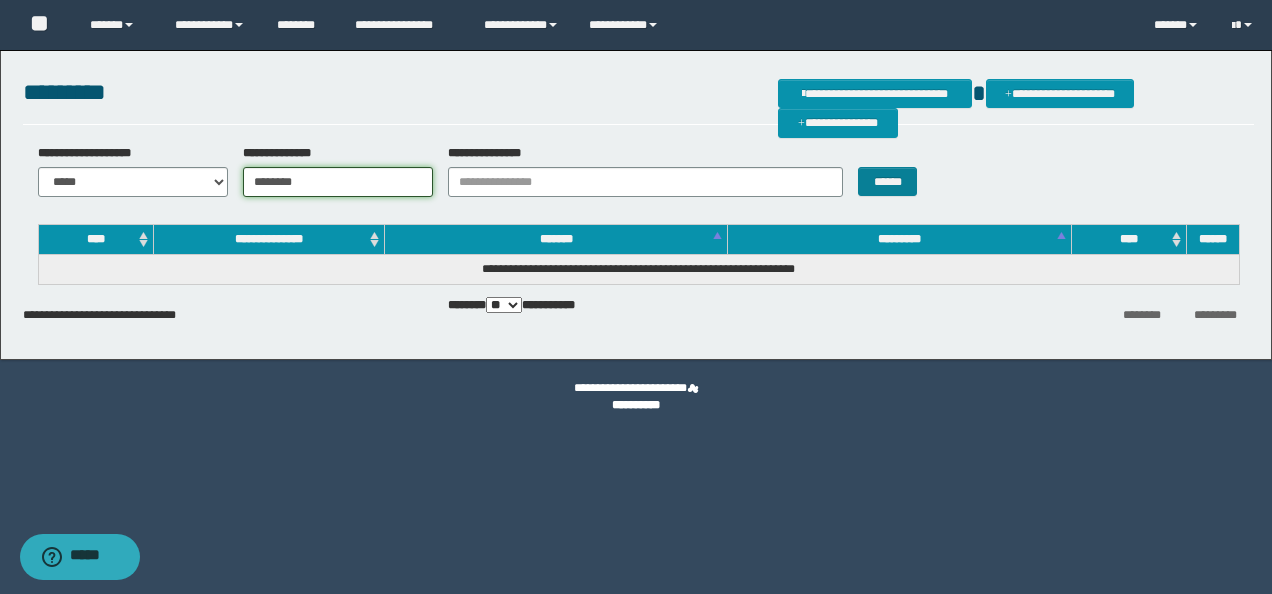 type on "********" 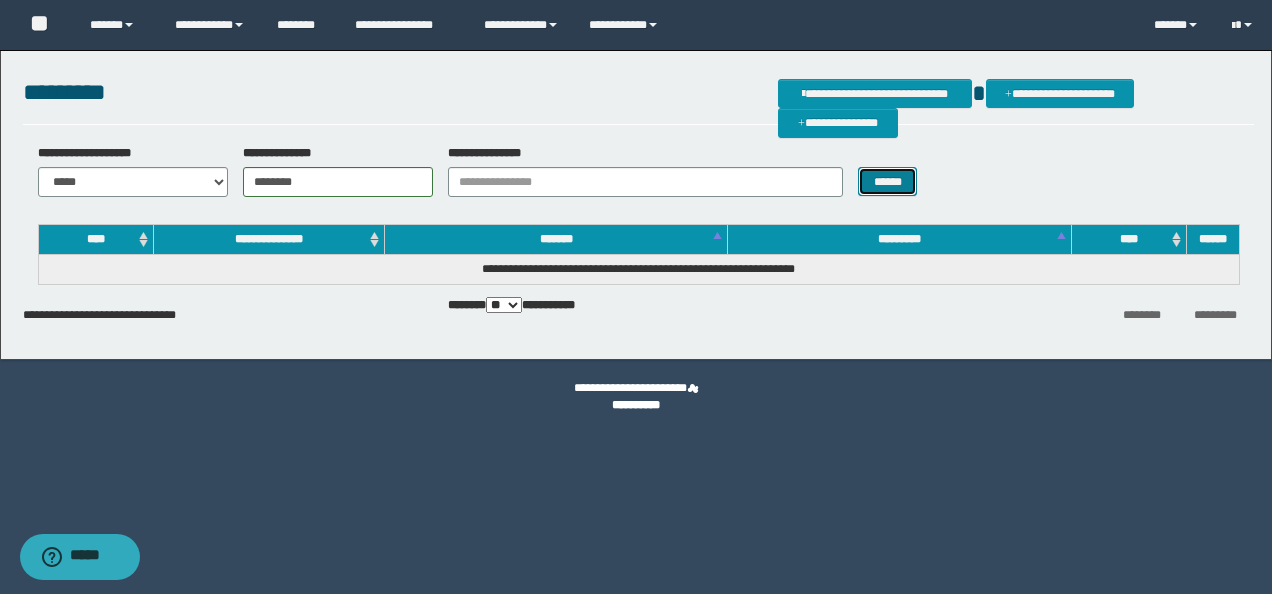 click on "******" at bounding box center [887, 181] 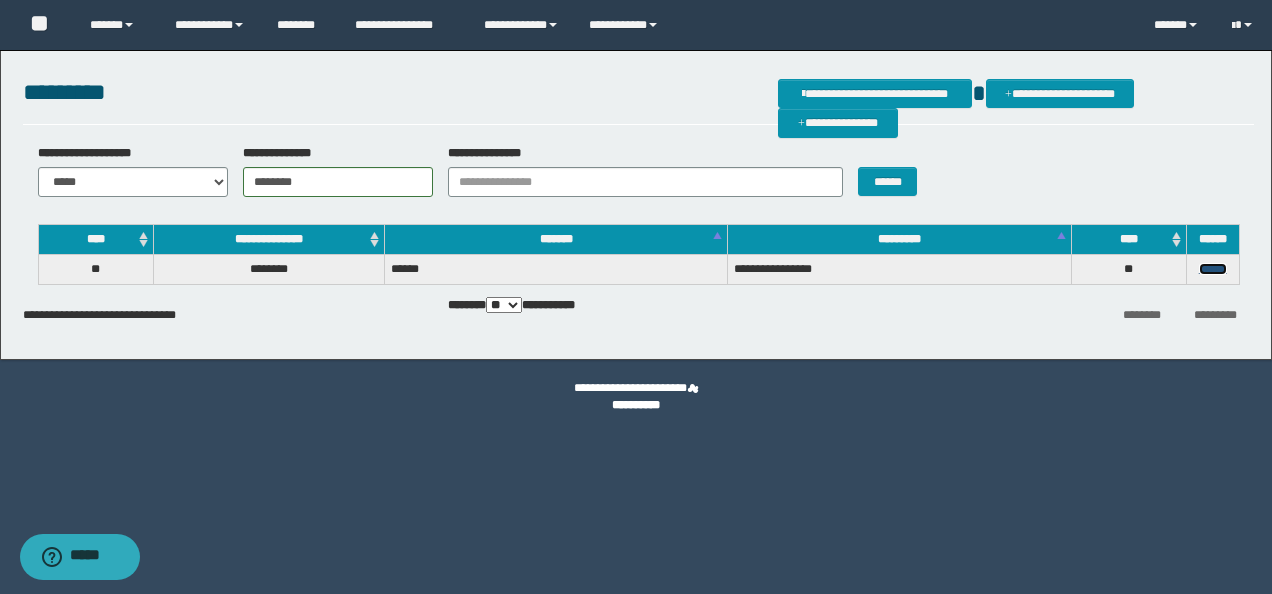 click on "******" at bounding box center [1213, 269] 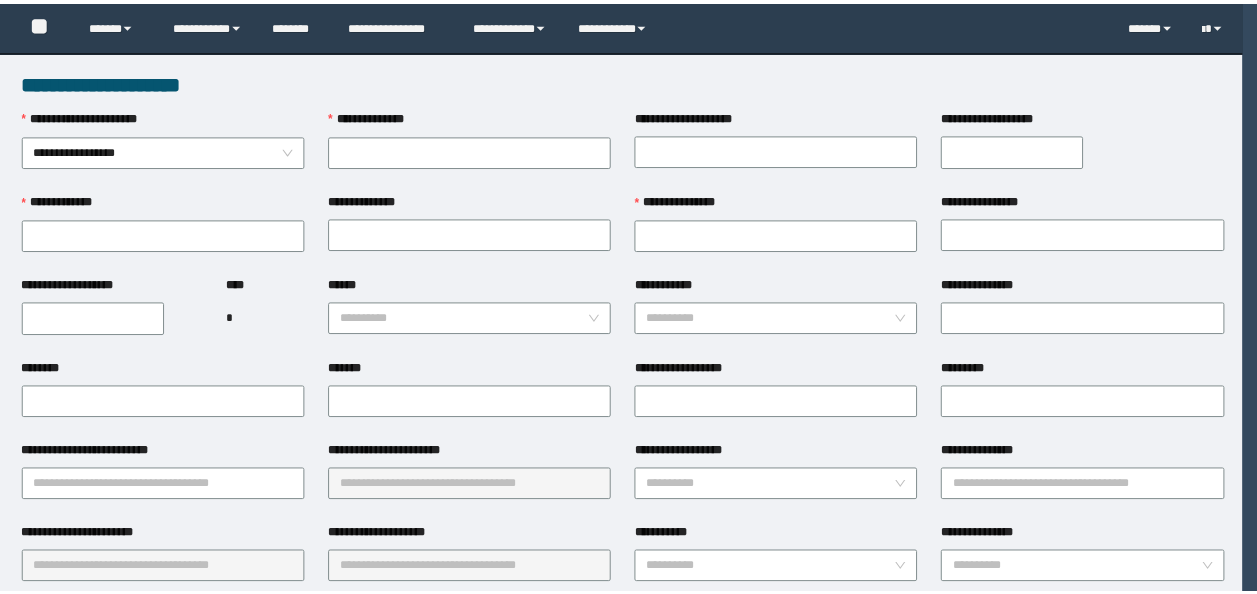 scroll, scrollTop: 0, scrollLeft: 0, axis: both 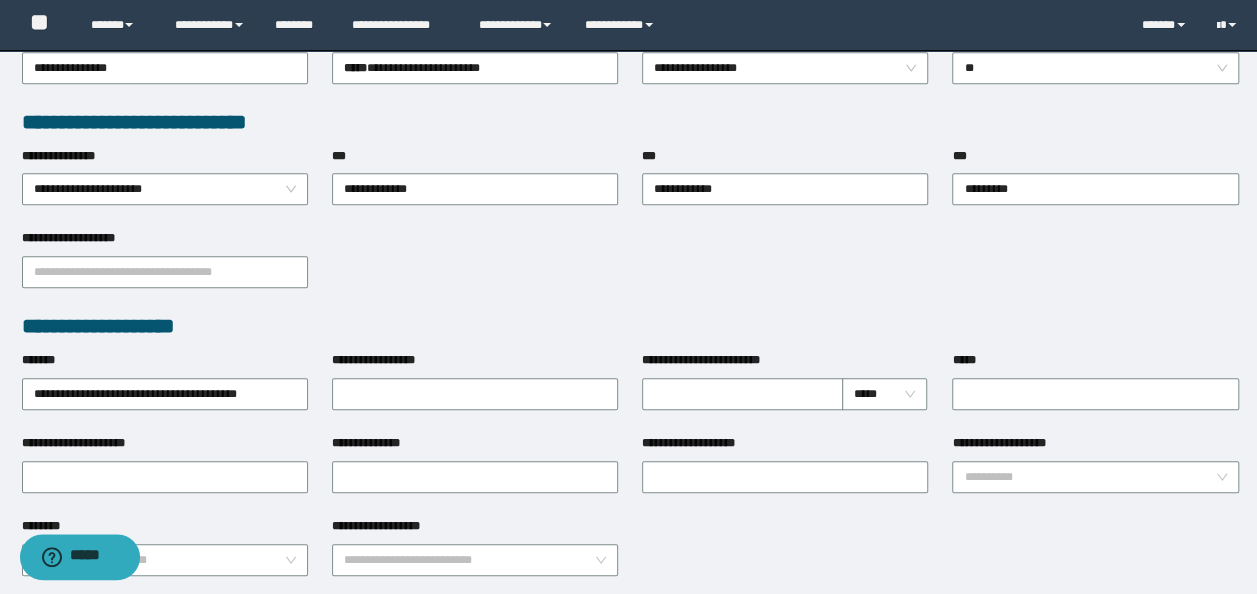 type on "********" 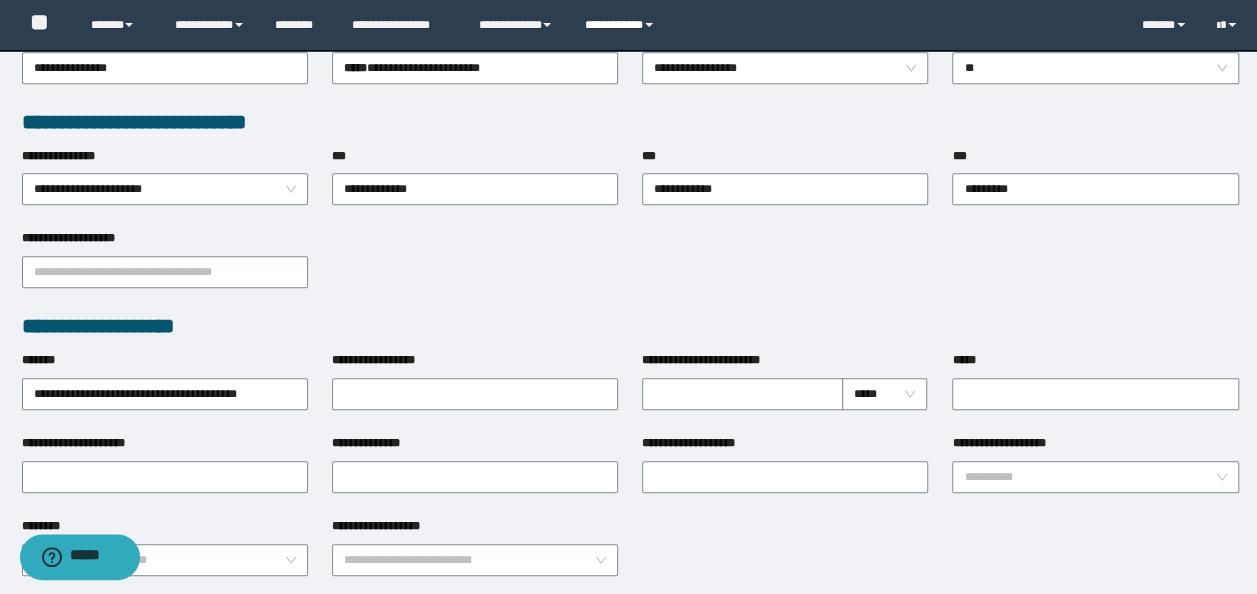 click on "**********" at bounding box center (622, 25) 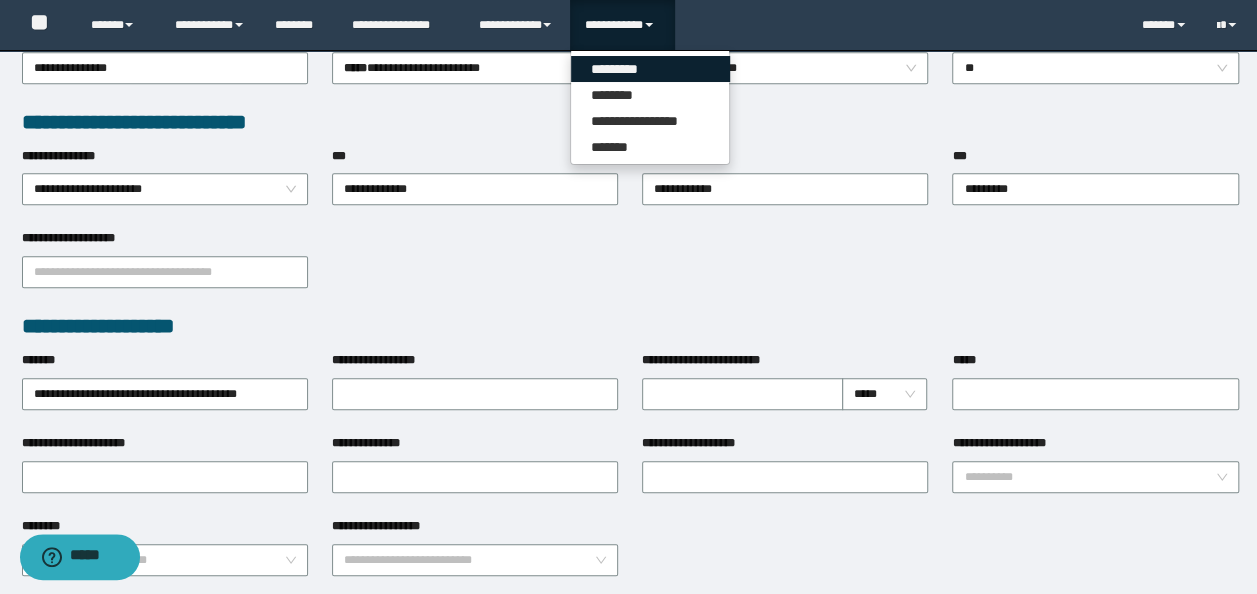 click on "*********" at bounding box center [650, 69] 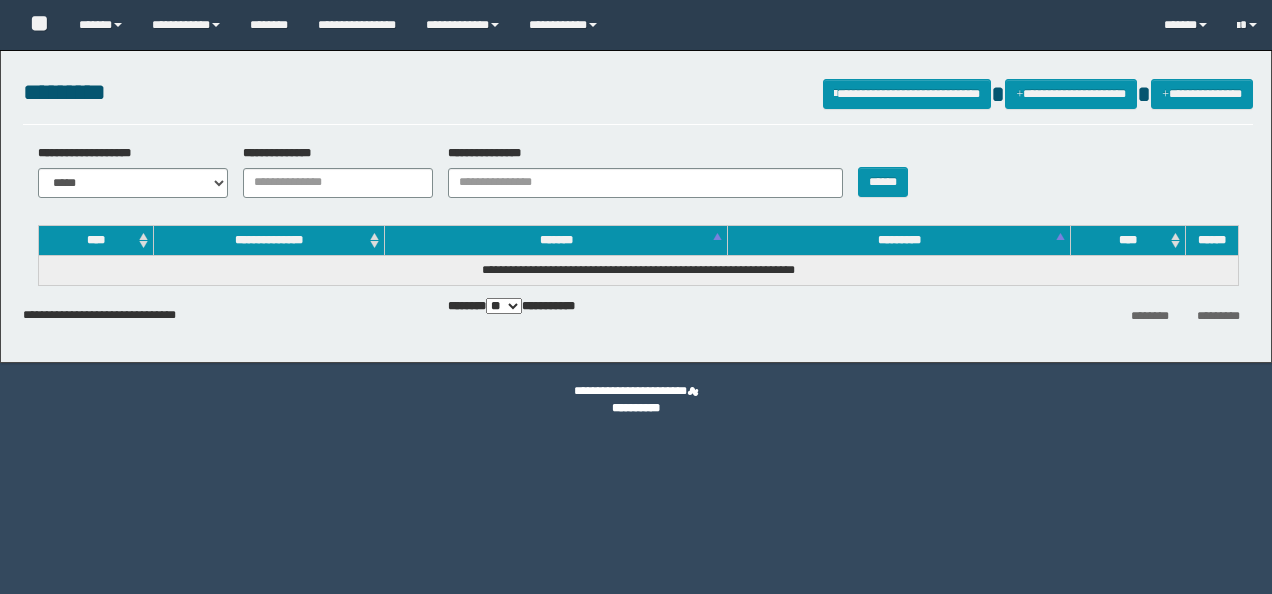 scroll, scrollTop: 0, scrollLeft: 0, axis: both 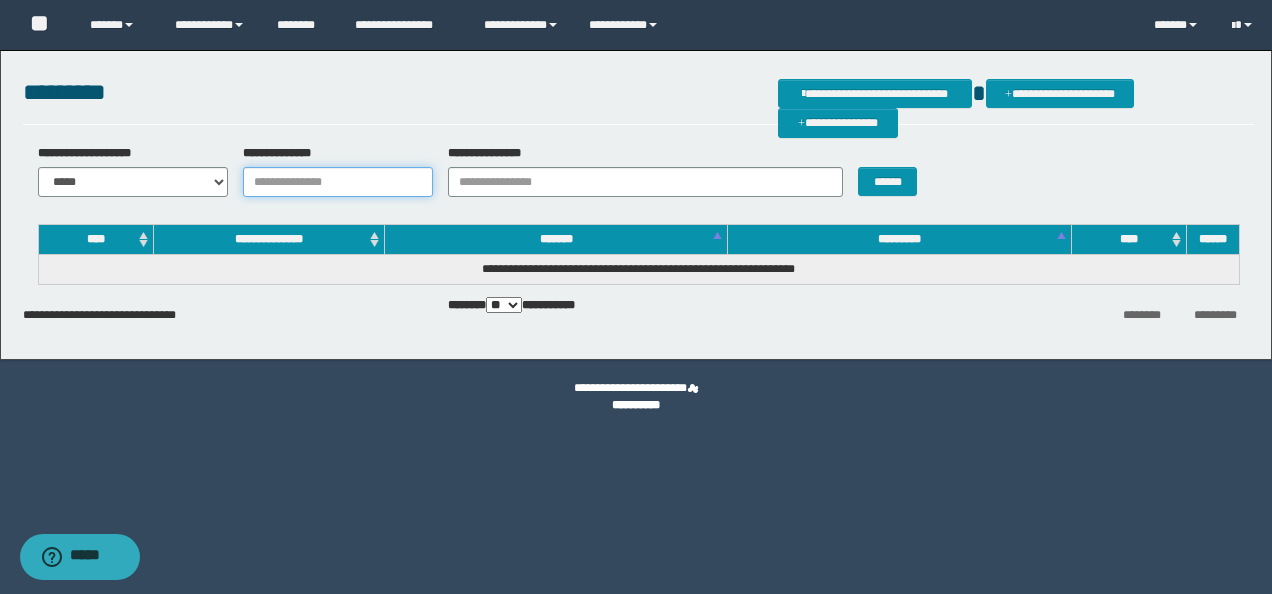 click on "**********" at bounding box center [338, 182] 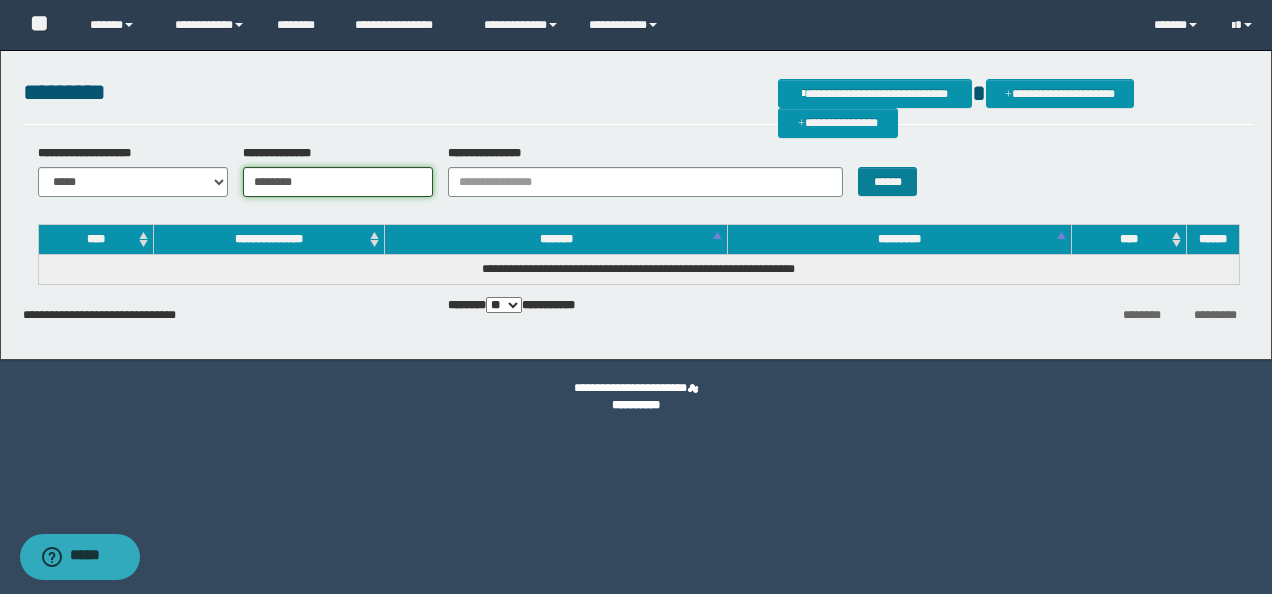 type on "********" 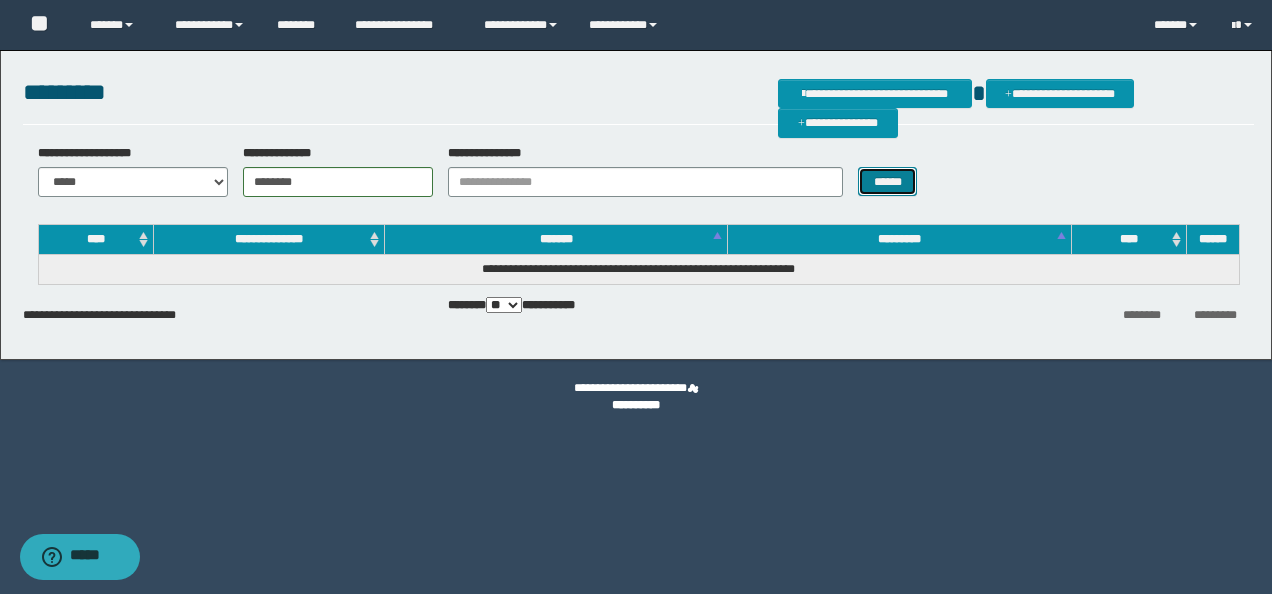 click on "******" at bounding box center (887, 181) 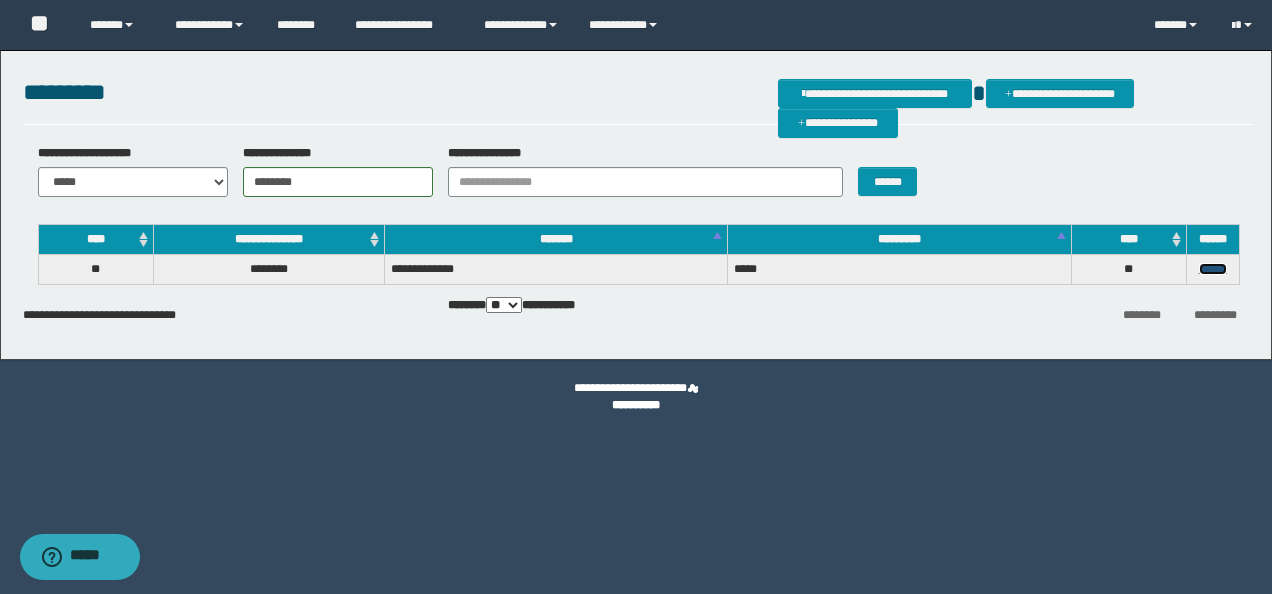 click on "******" at bounding box center (1213, 269) 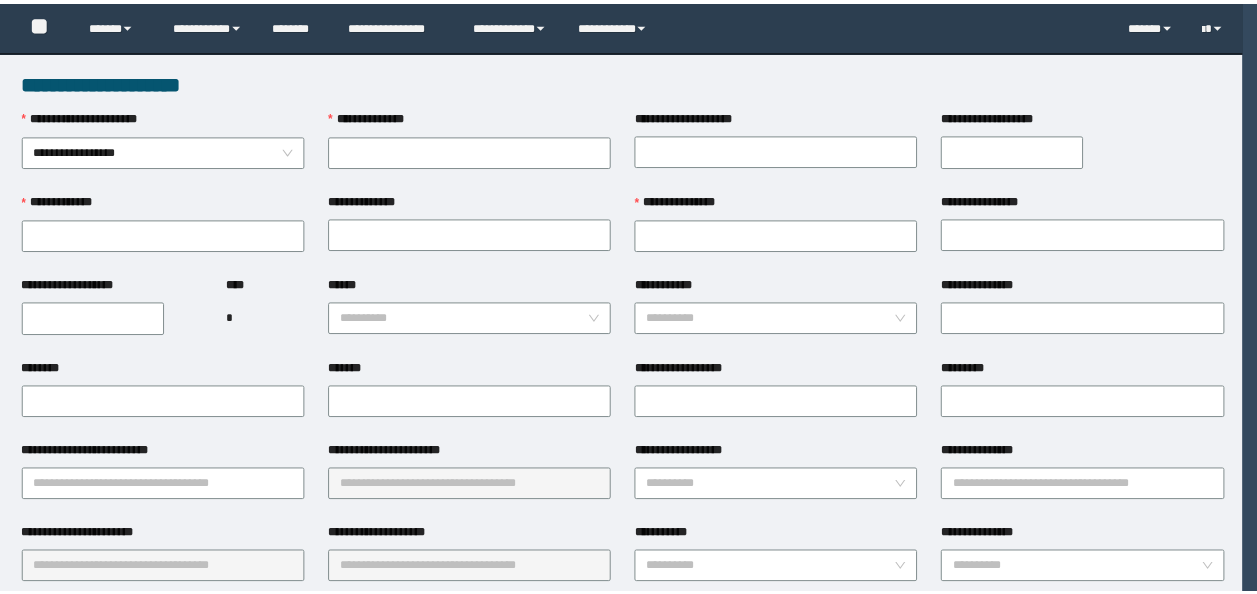 scroll, scrollTop: 0, scrollLeft: 0, axis: both 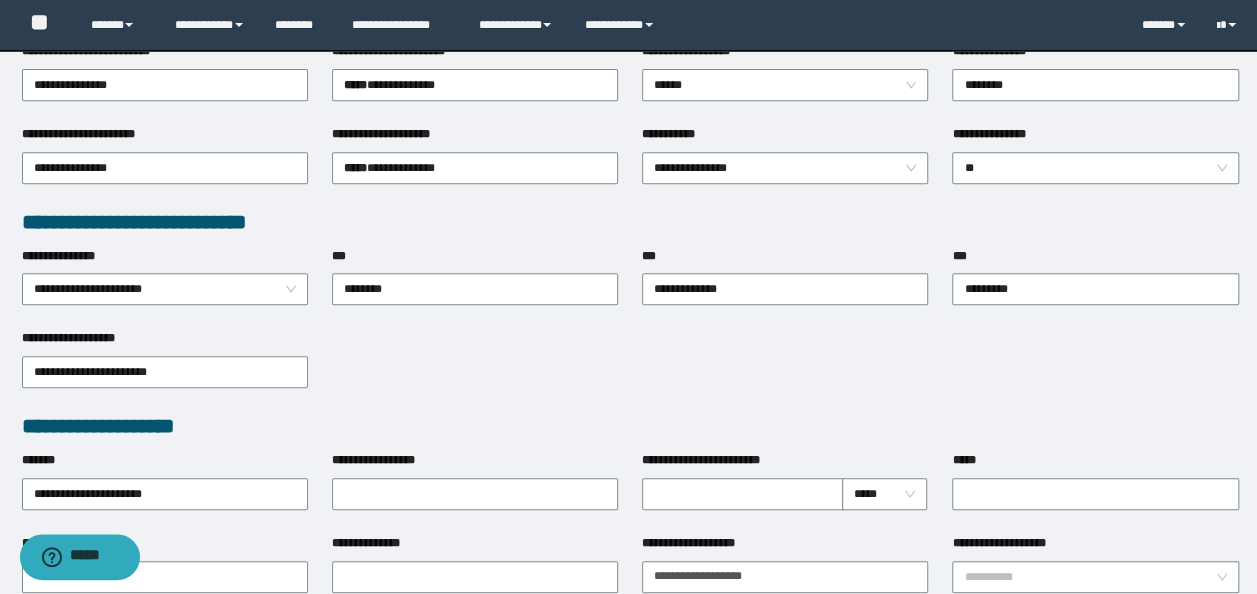 type on "********" 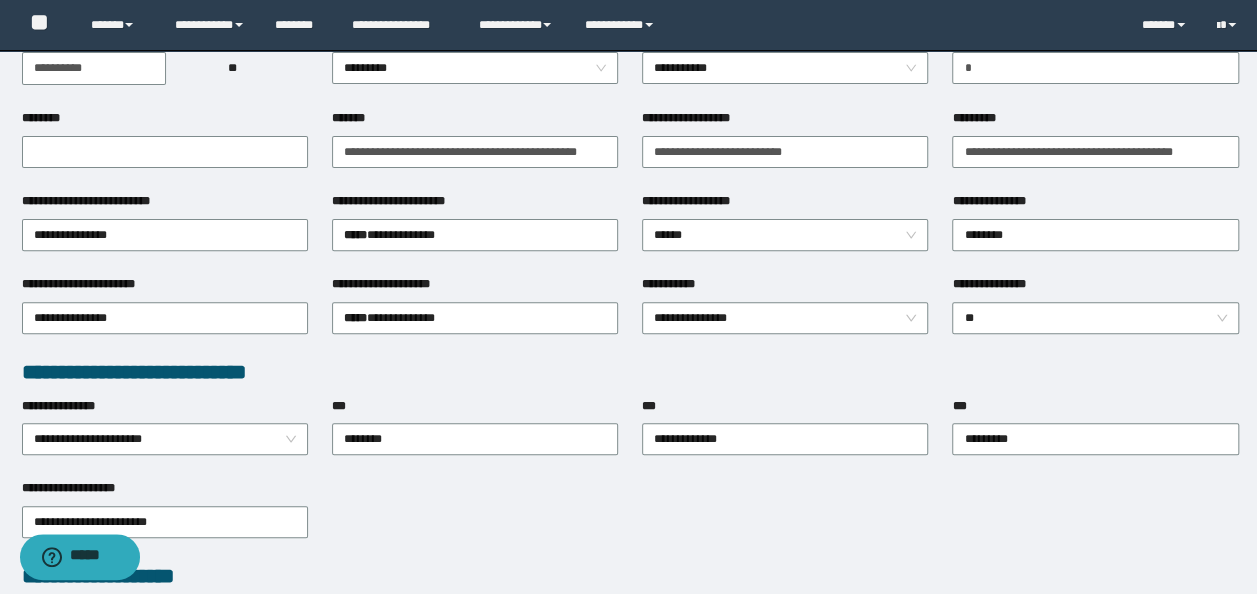 scroll, scrollTop: 0, scrollLeft: 0, axis: both 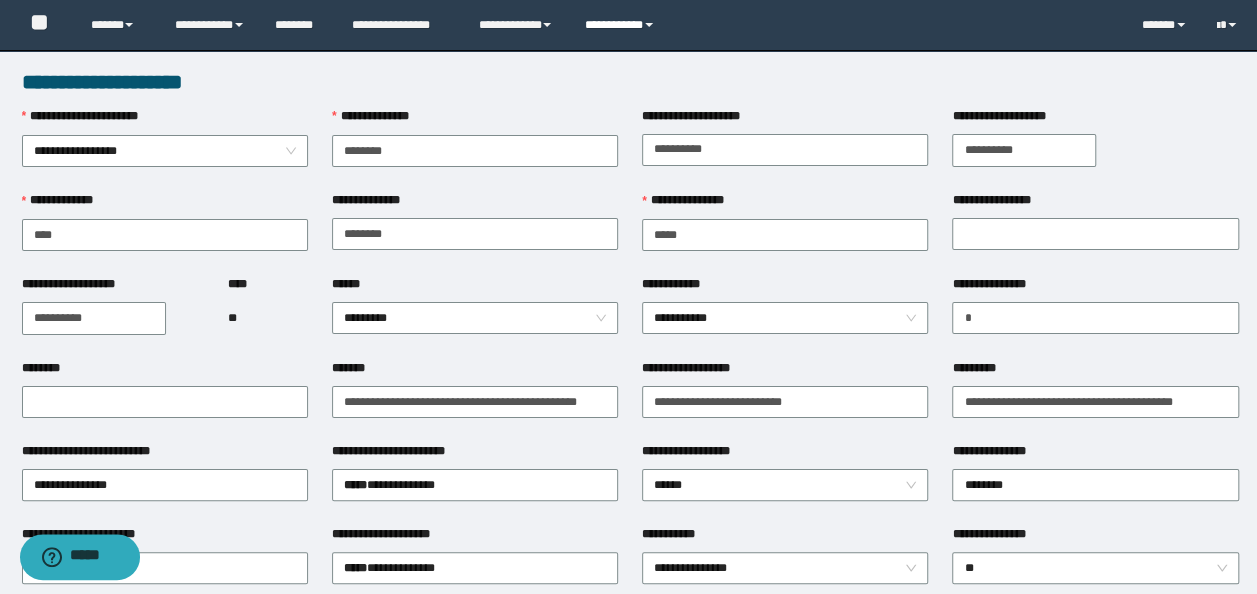 click on "**********" at bounding box center (622, 25) 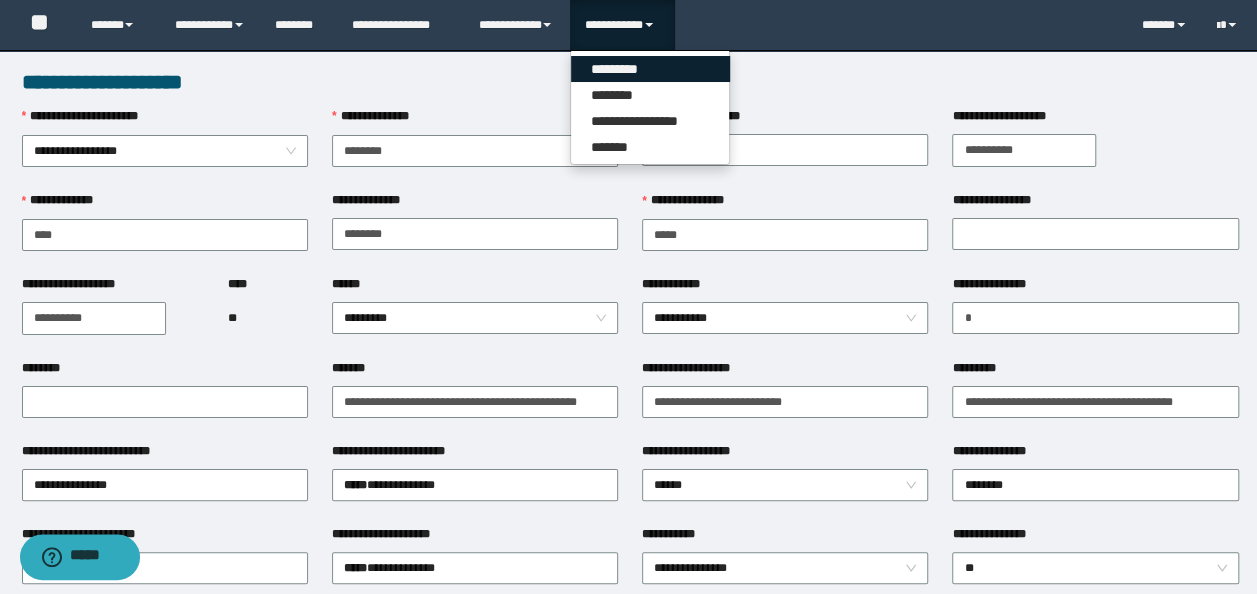 click on "*********" at bounding box center (650, 69) 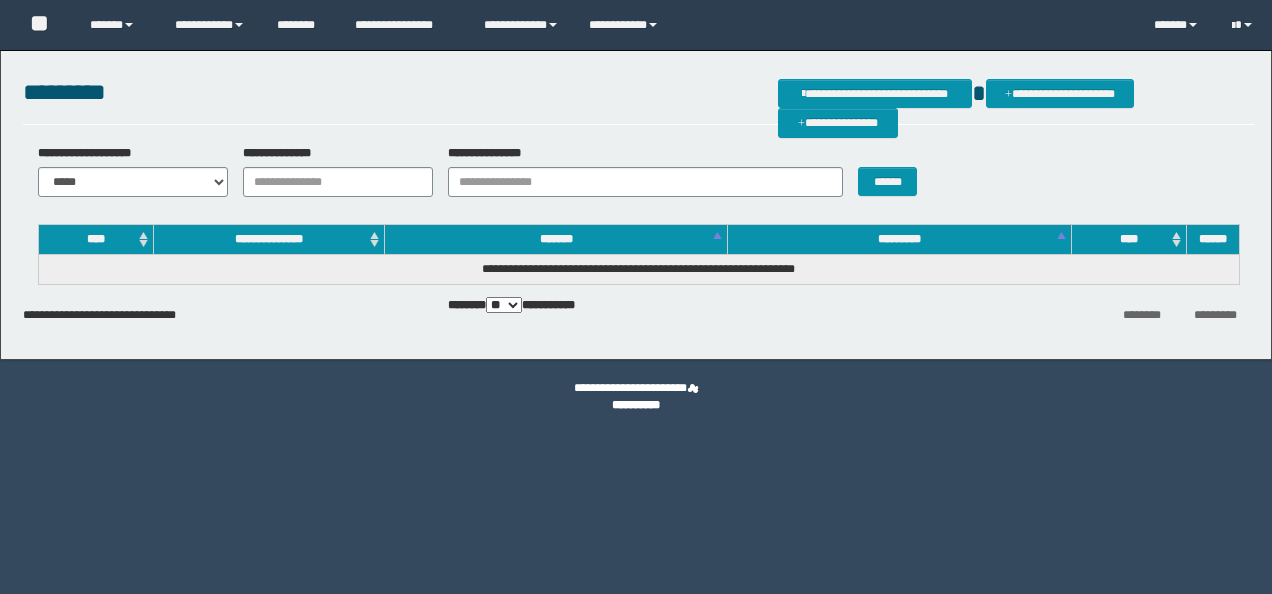 scroll, scrollTop: 0, scrollLeft: 0, axis: both 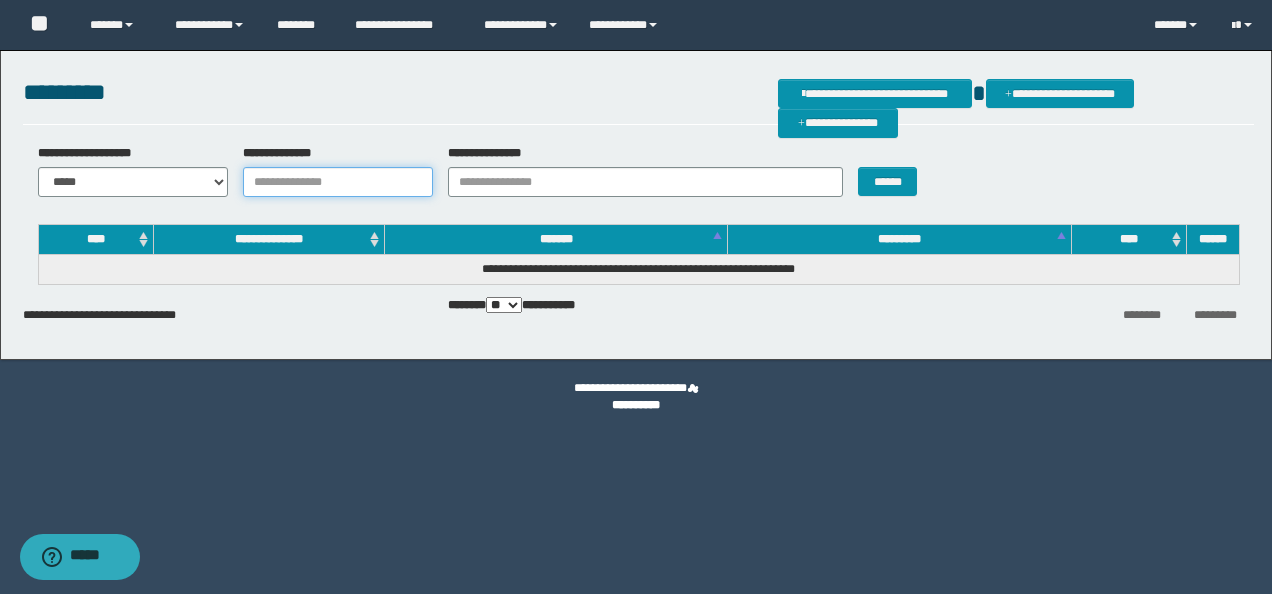 click on "**********" at bounding box center [338, 182] 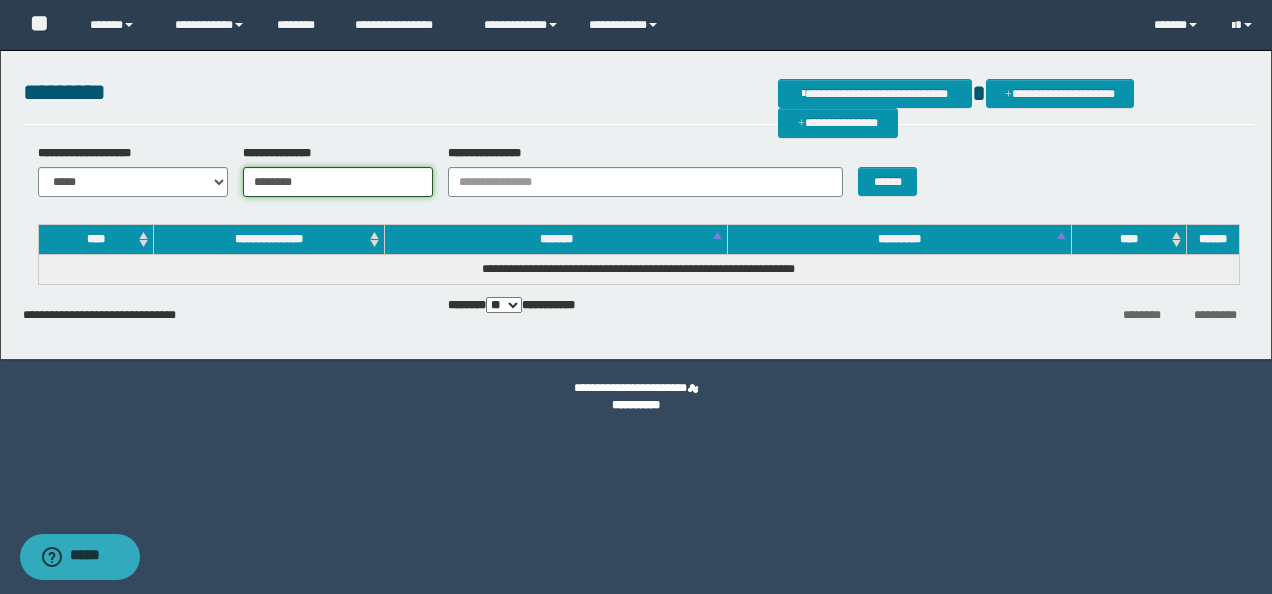 type on "********" 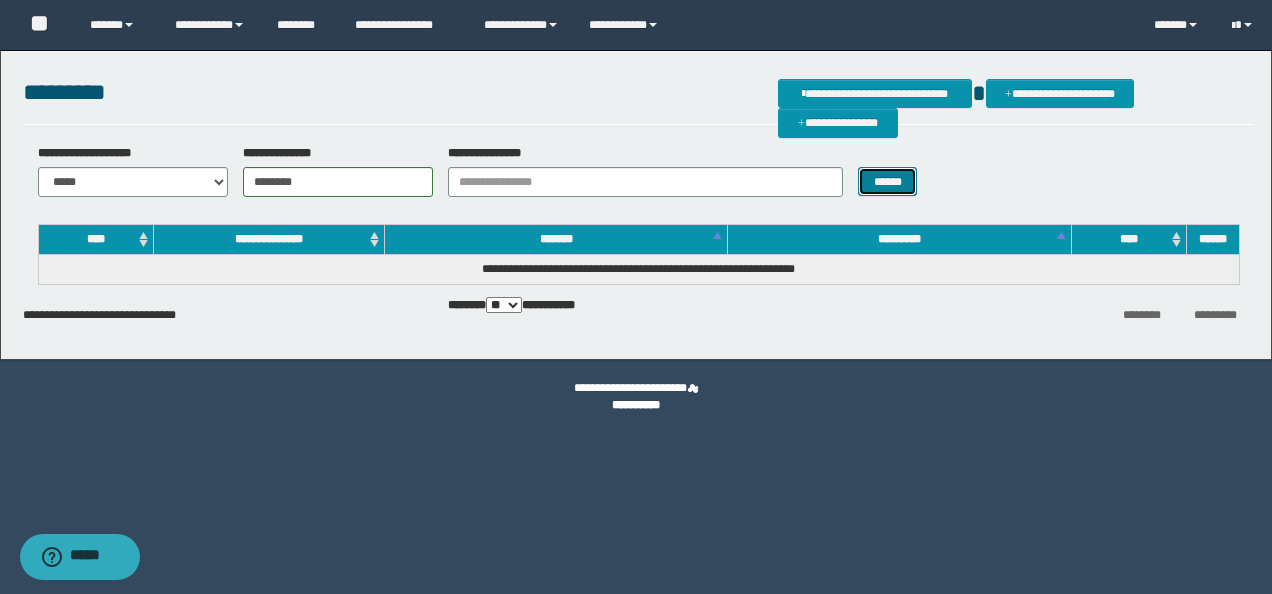 click on "******" at bounding box center [887, 181] 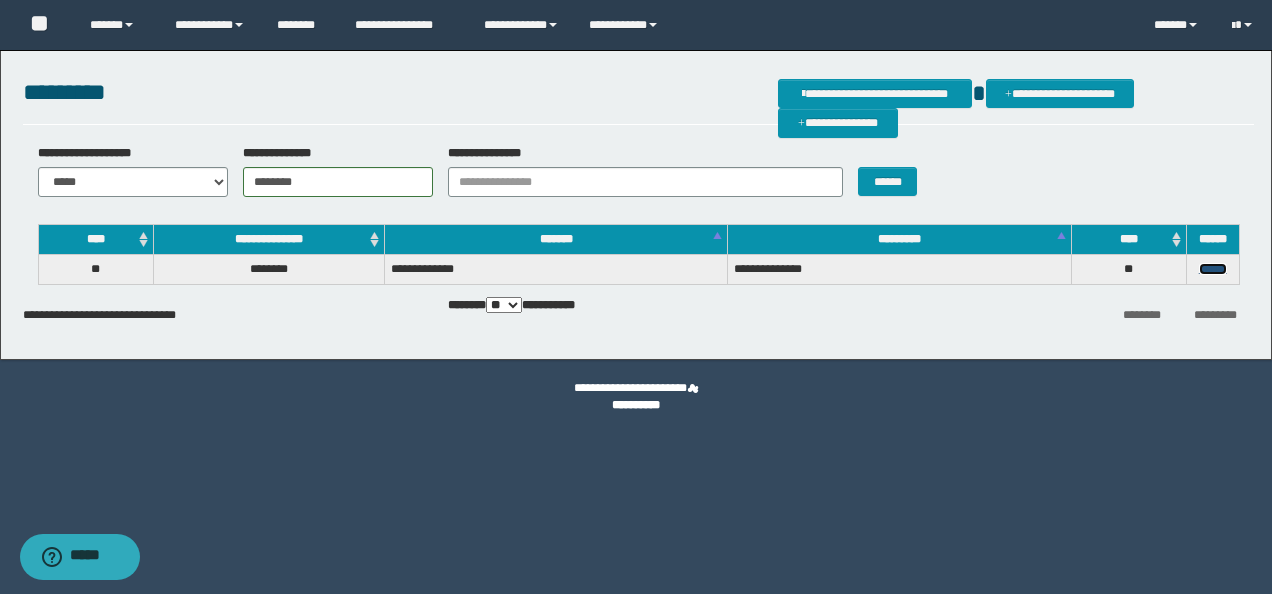 click on "******" at bounding box center (1213, 269) 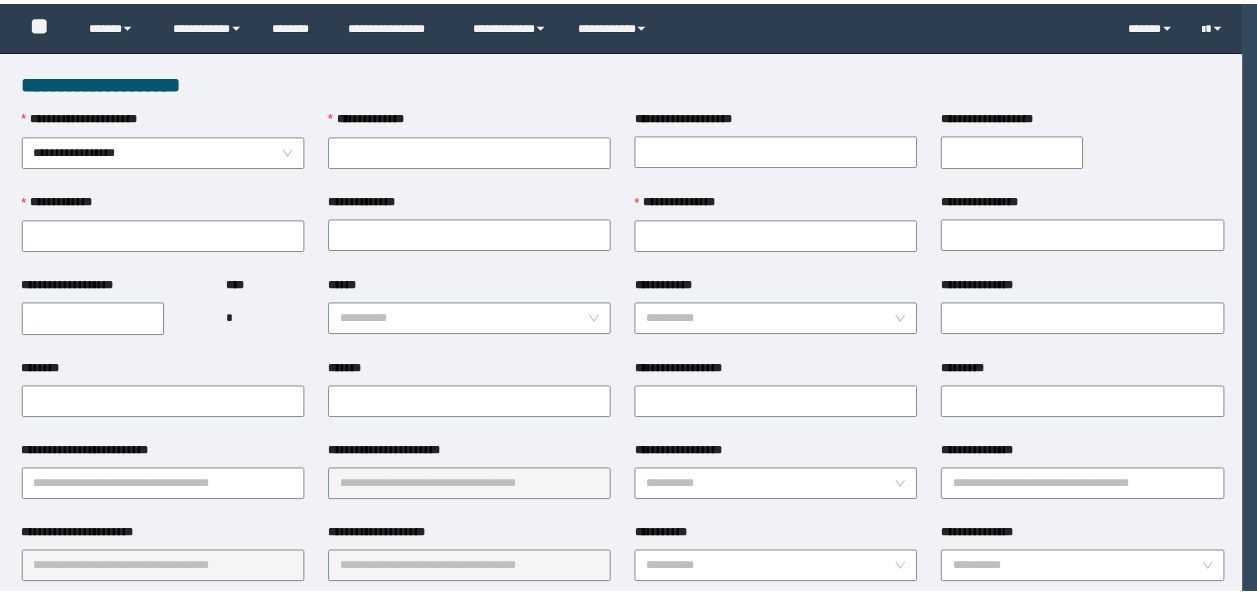 scroll, scrollTop: 0, scrollLeft: 0, axis: both 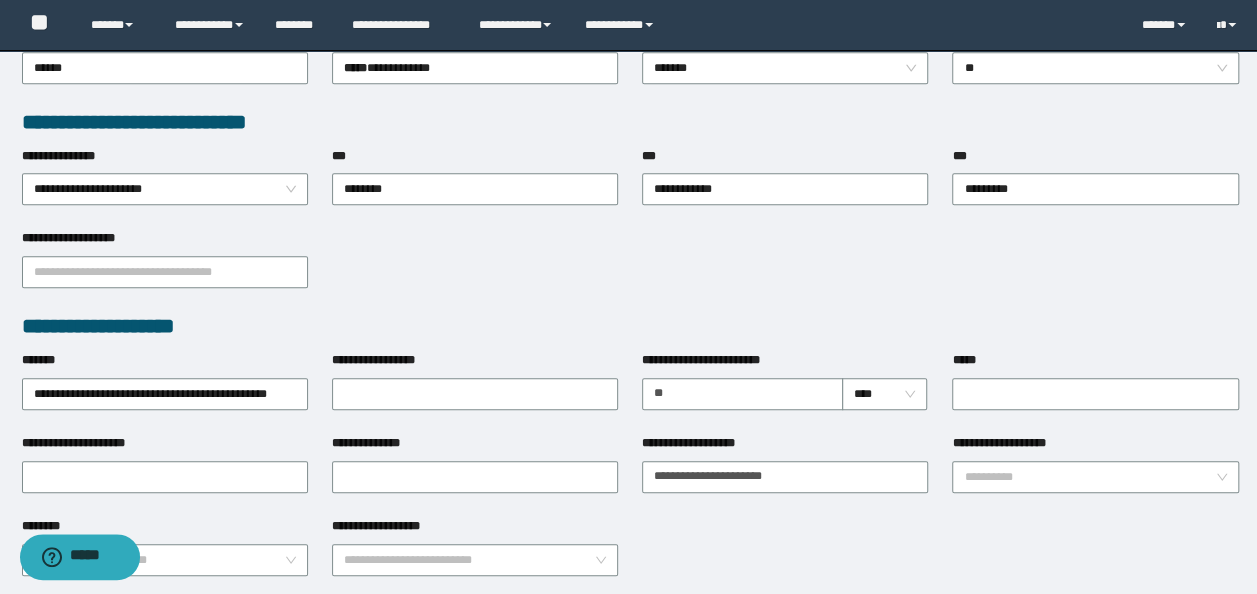 type on "********" 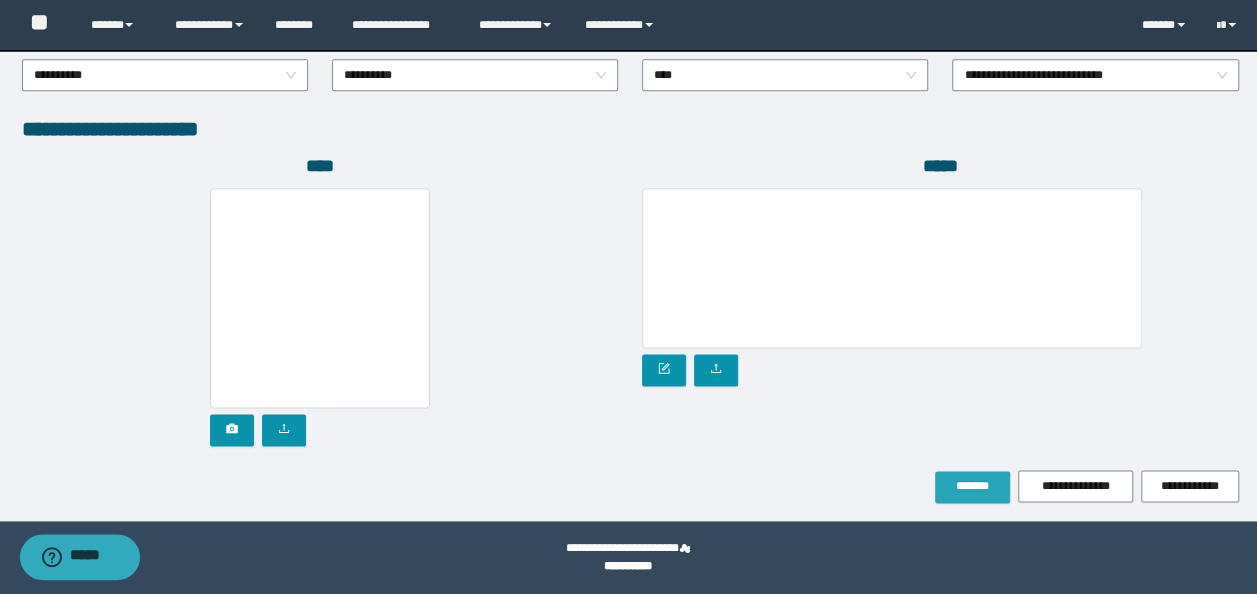 scroll, scrollTop: 1108, scrollLeft: 0, axis: vertical 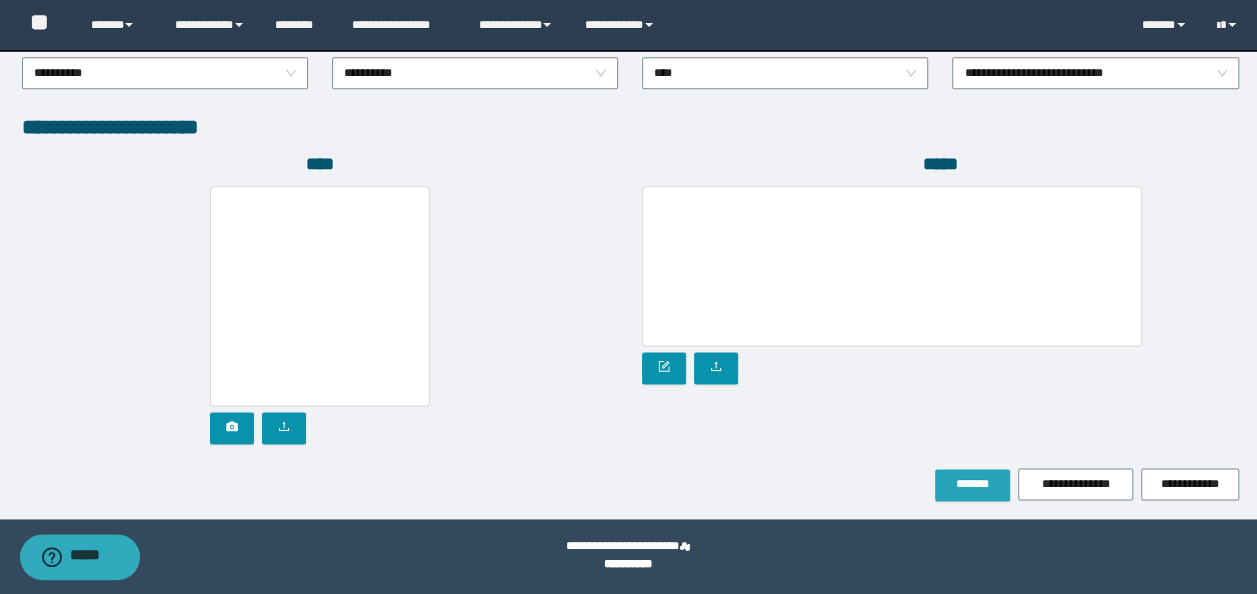click on "*******" at bounding box center (972, 484) 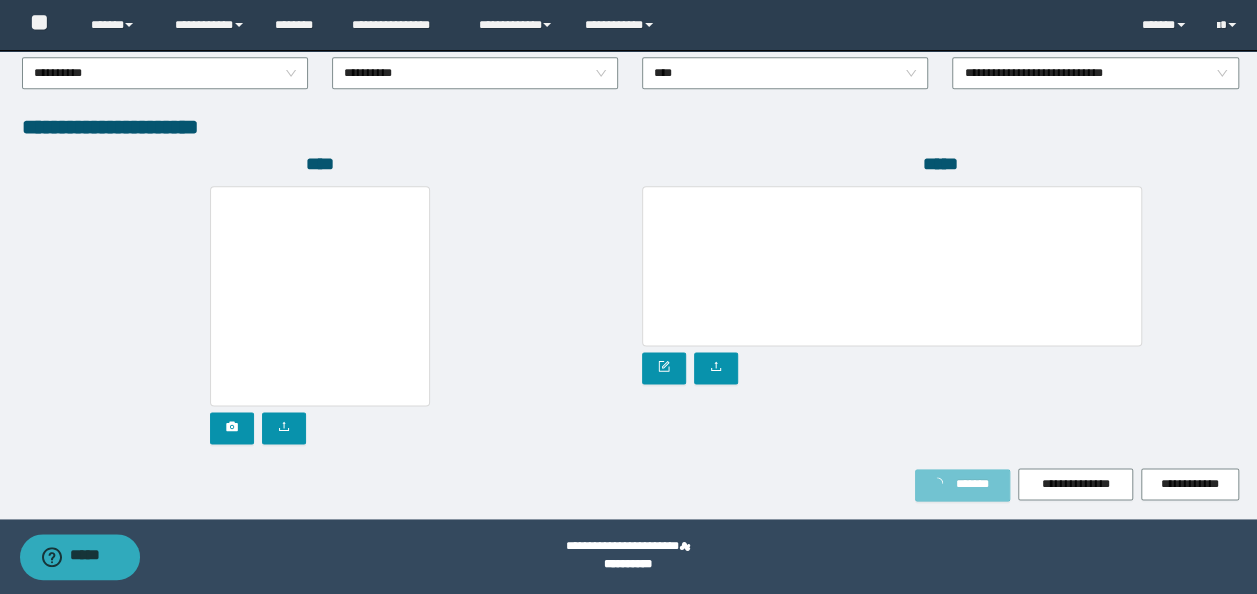 scroll, scrollTop: 1160, scrollLeft: 0, axis: vertical 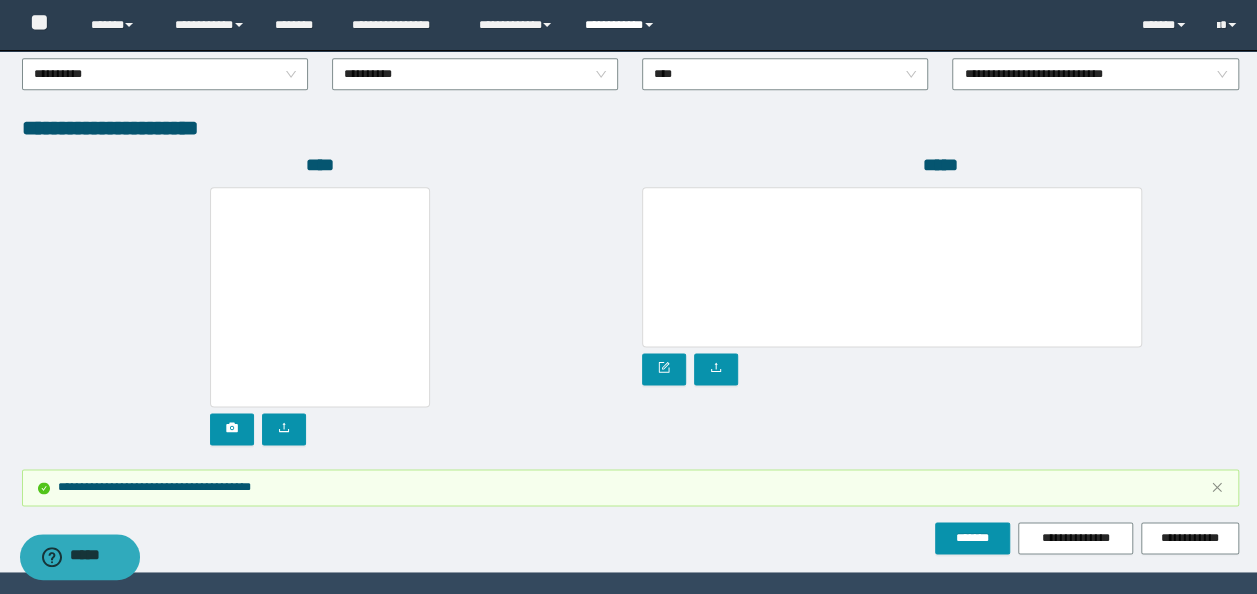 drag, startPoint x: 608, startPoint y: 24, endPoint x: 618, endPoint y: 44, distance: 22.36068 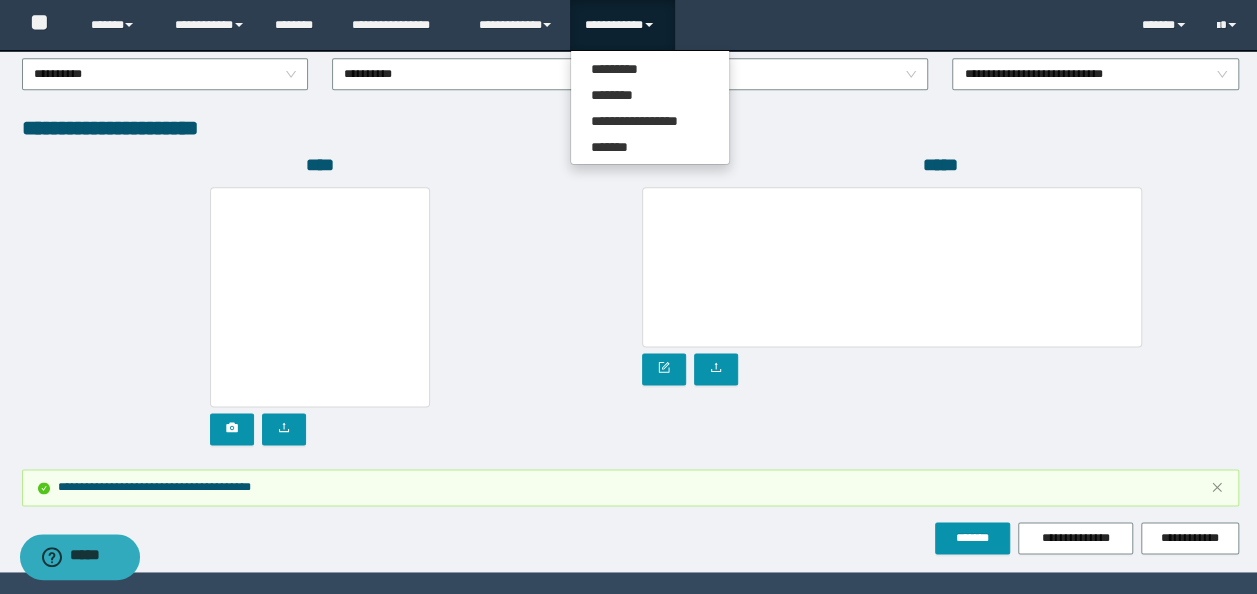 click on "**********" at bounding box center [622, 25] 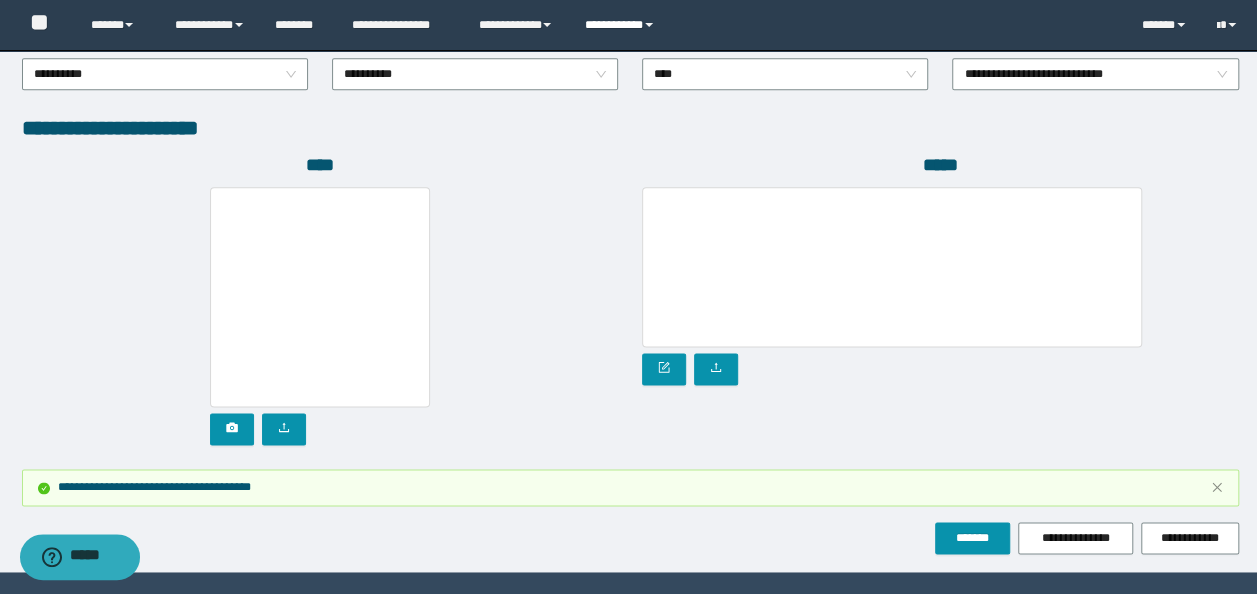 click on "**********" at bounding box center (622, 25) 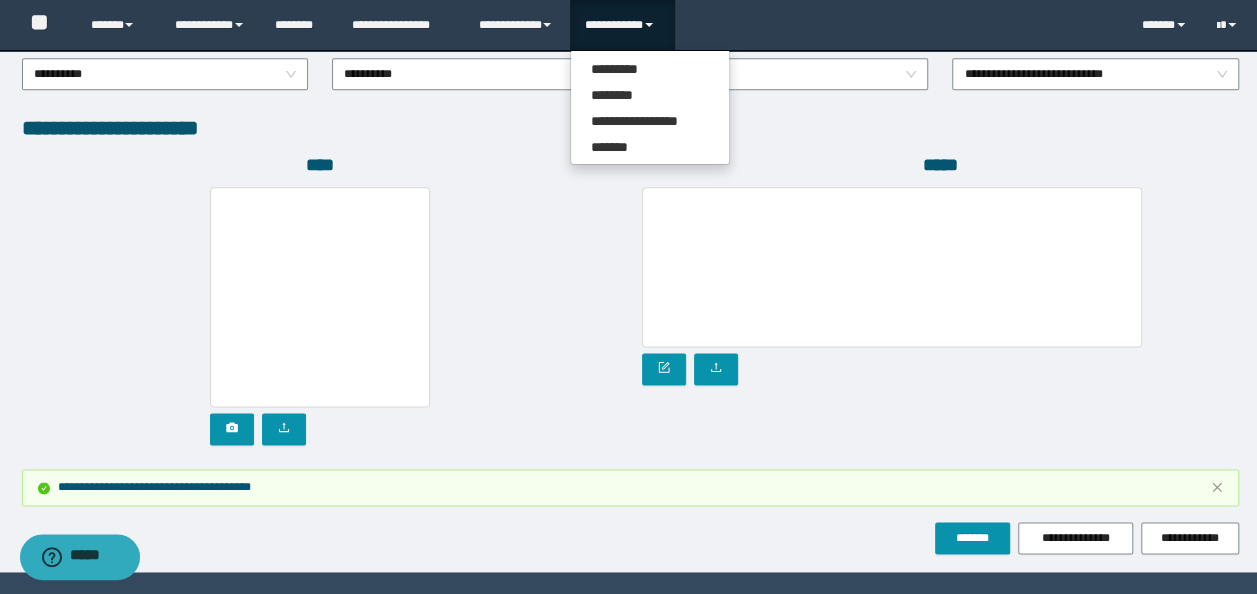 click on "**********" at bounding box center [650, 107] 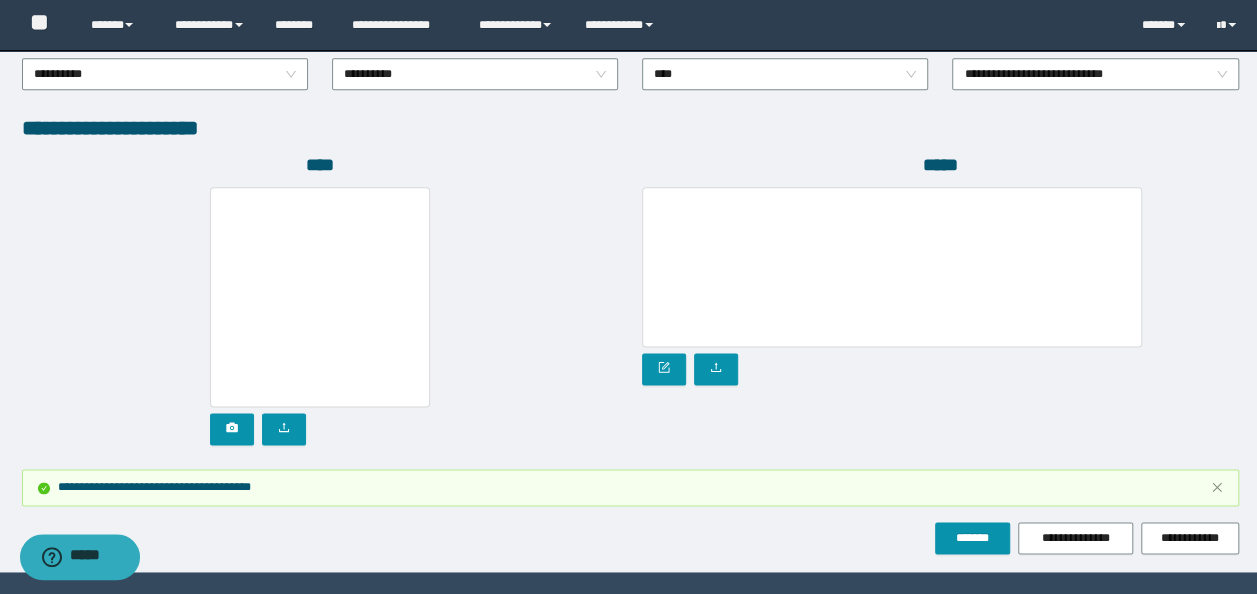 click on "**********" at bounding box center (475, 72) 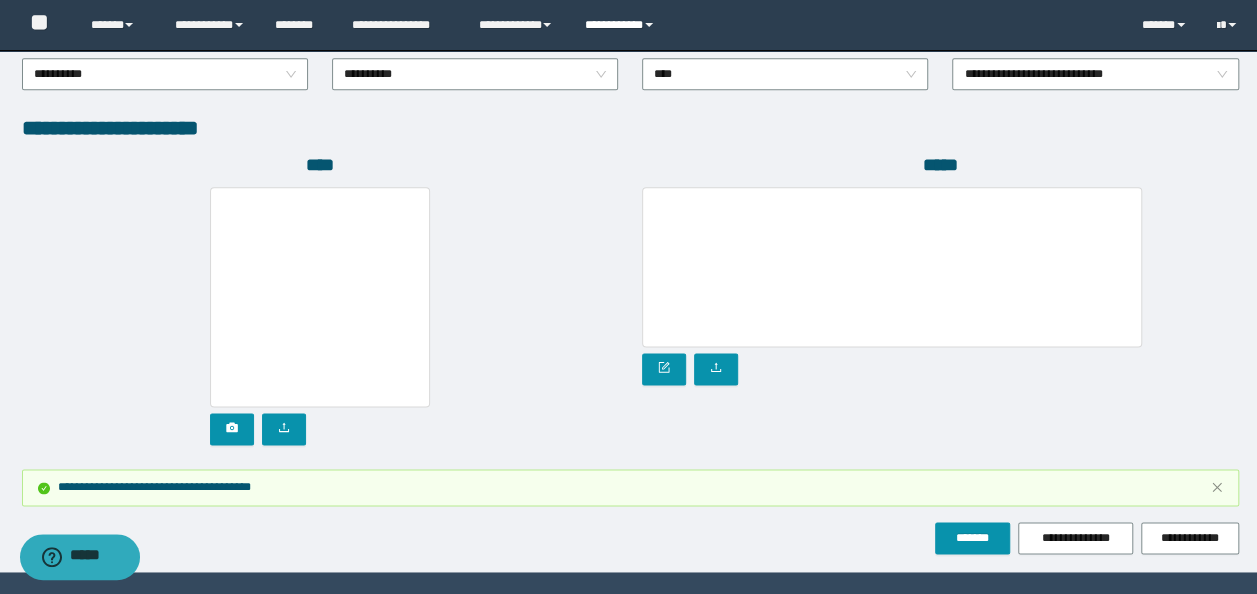click on "**********" at bounding box center [622, 25] 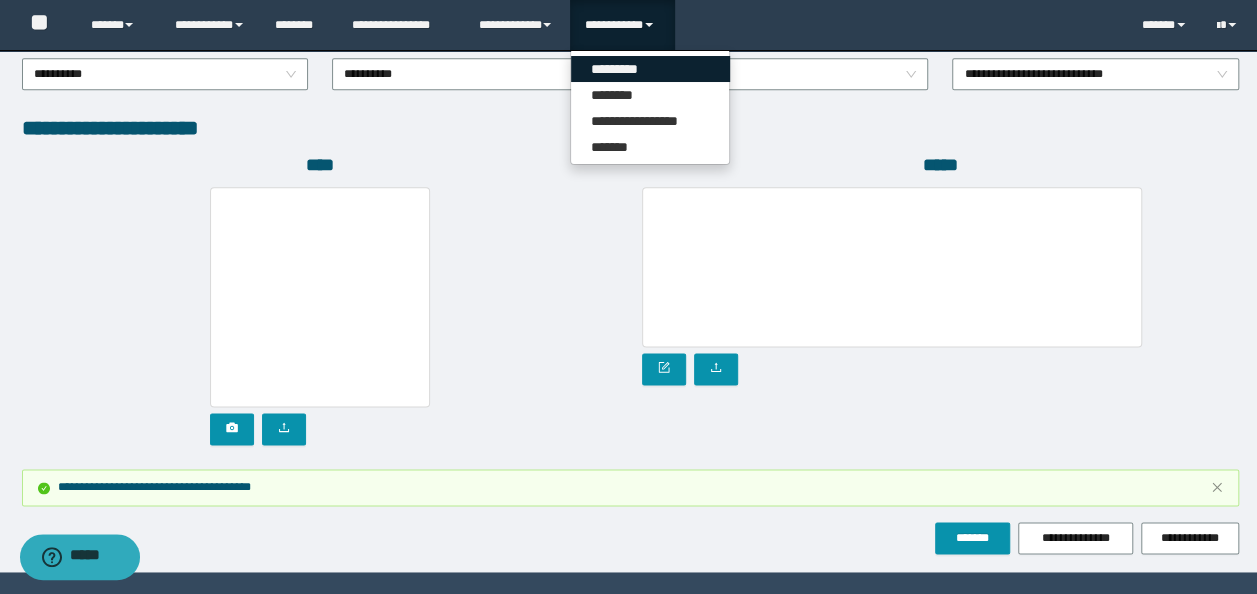 click on "*********" at bounding box center (650, 69) 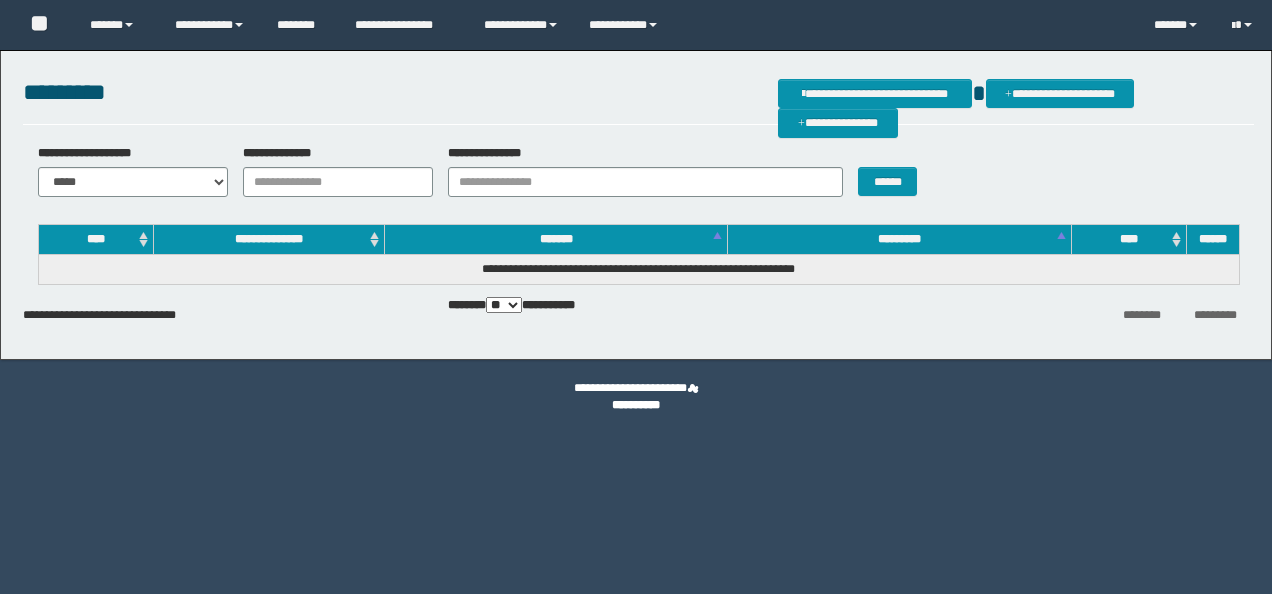 scroll, scrollTop: 0, scrollLeft: 0, axis: both 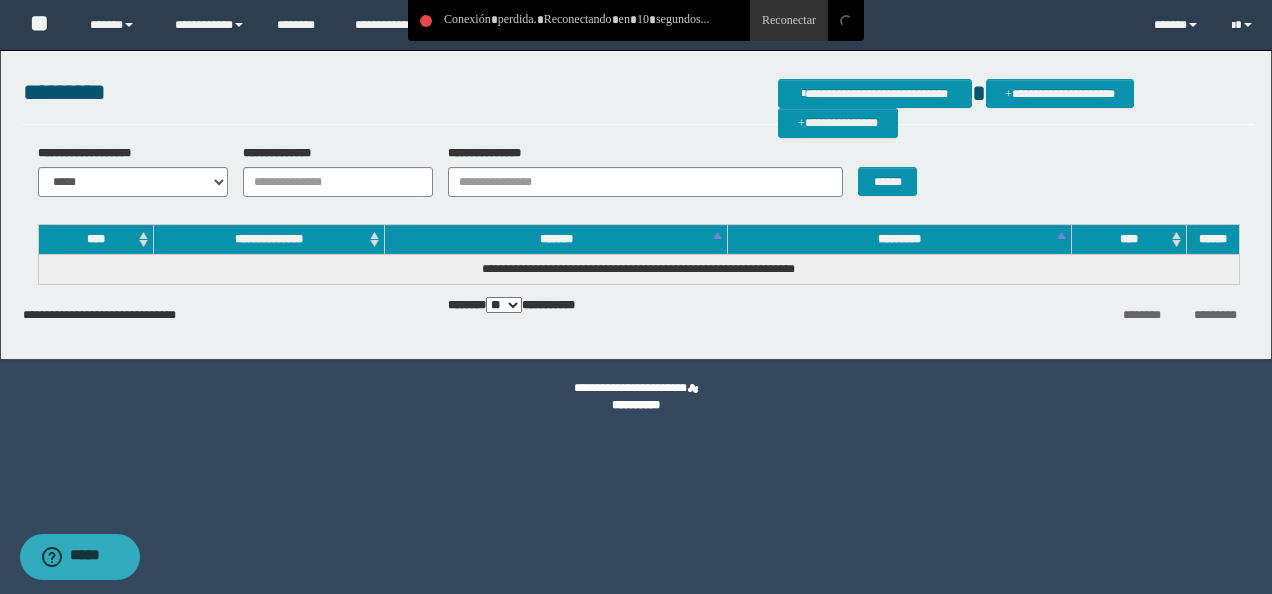 click on "**********" at bounding box center (636, 397) 